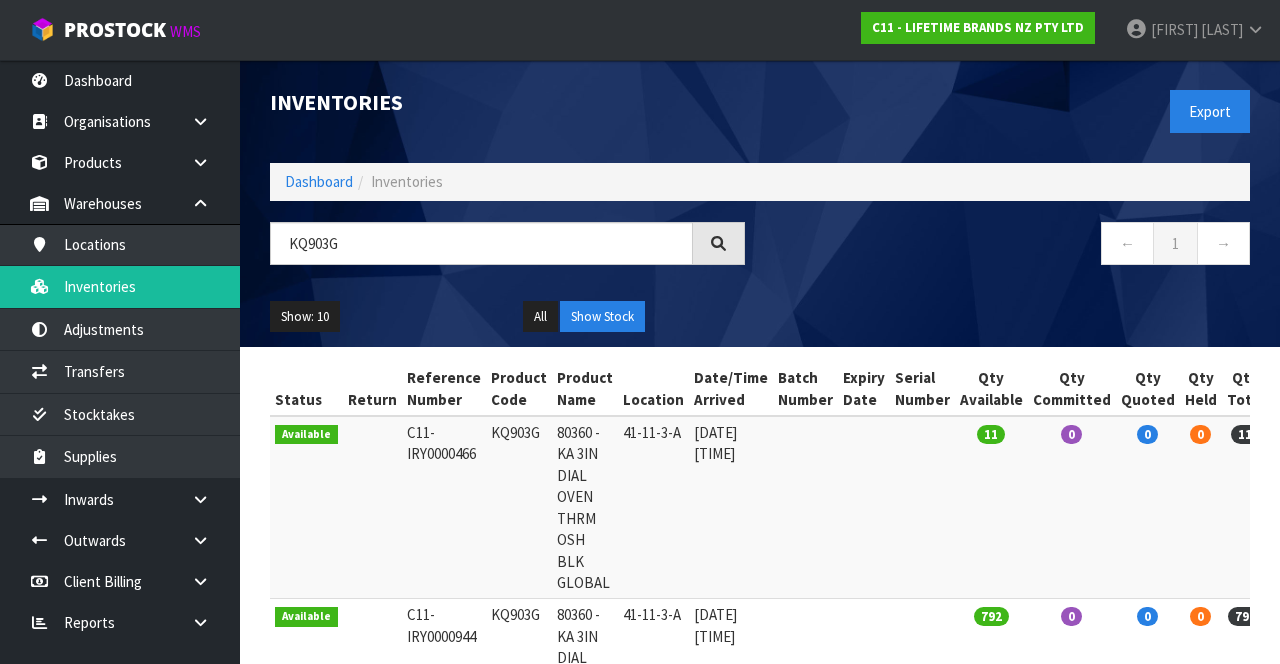 scroll, scrollTop: 0, scrollLeft: 0, axis: both 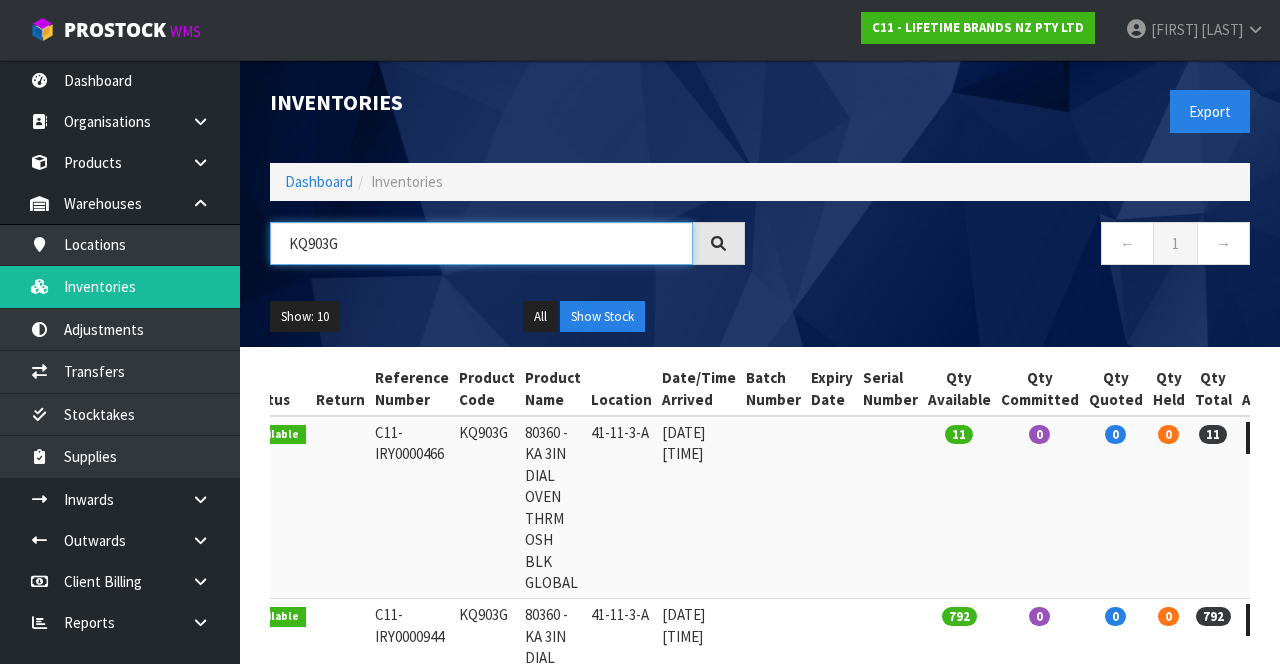 click on "KQ903G" at bounding box center (481, 243) 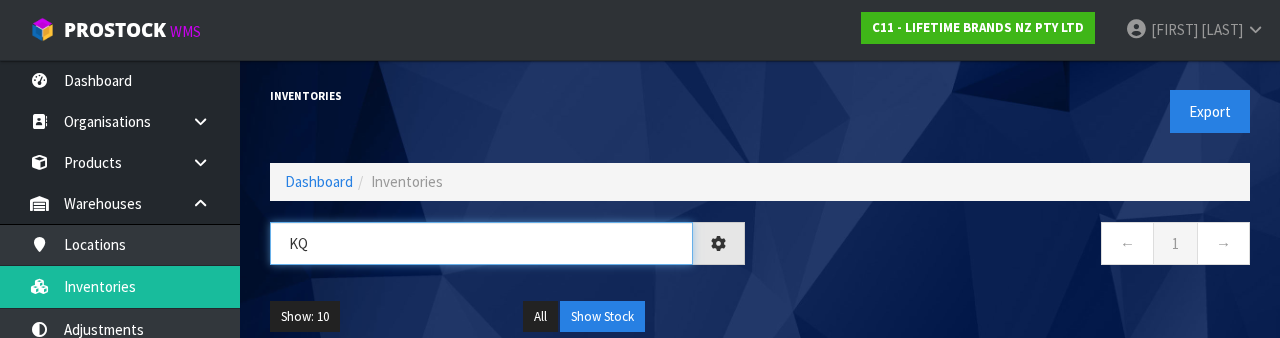 type on "K" 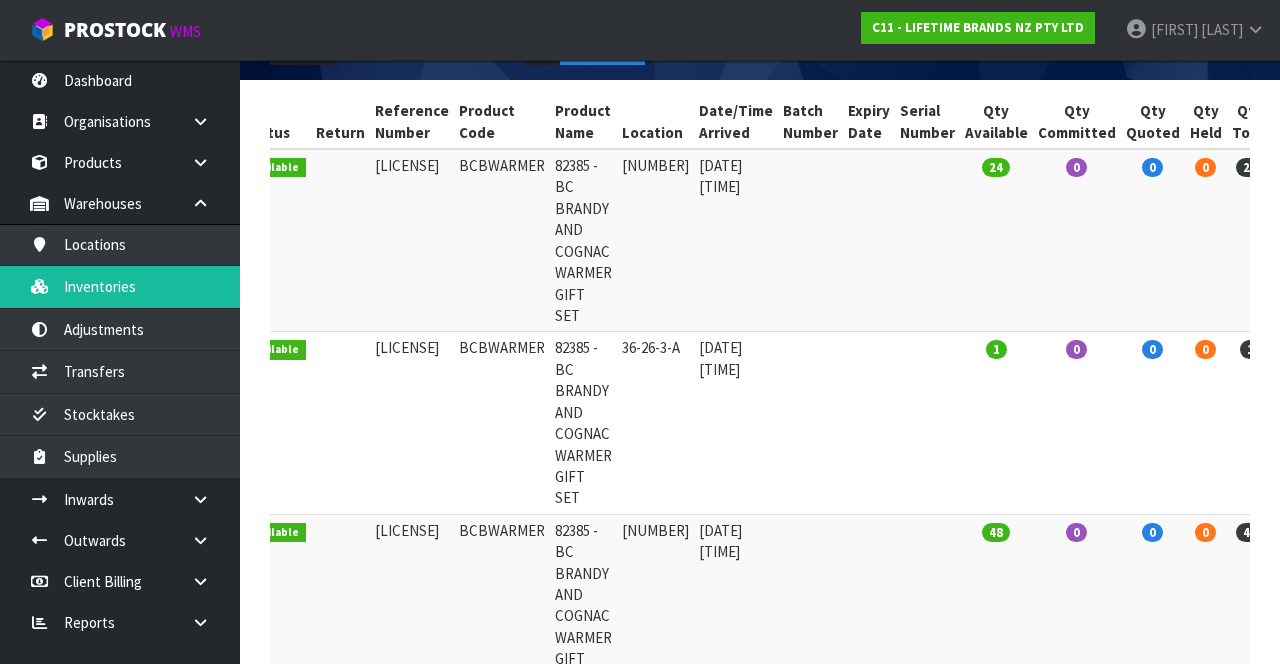 scroll, scrollTop: 322, scrollLeft: 0, axis: vertical 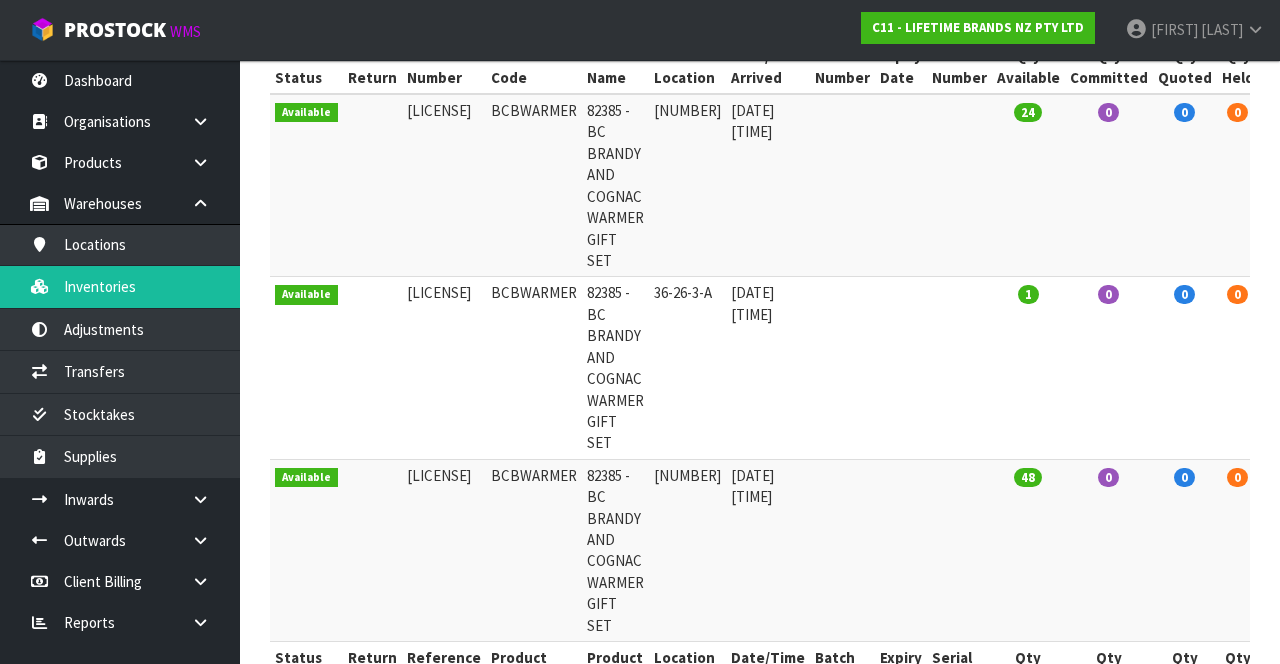 type on "BCBWARMER" 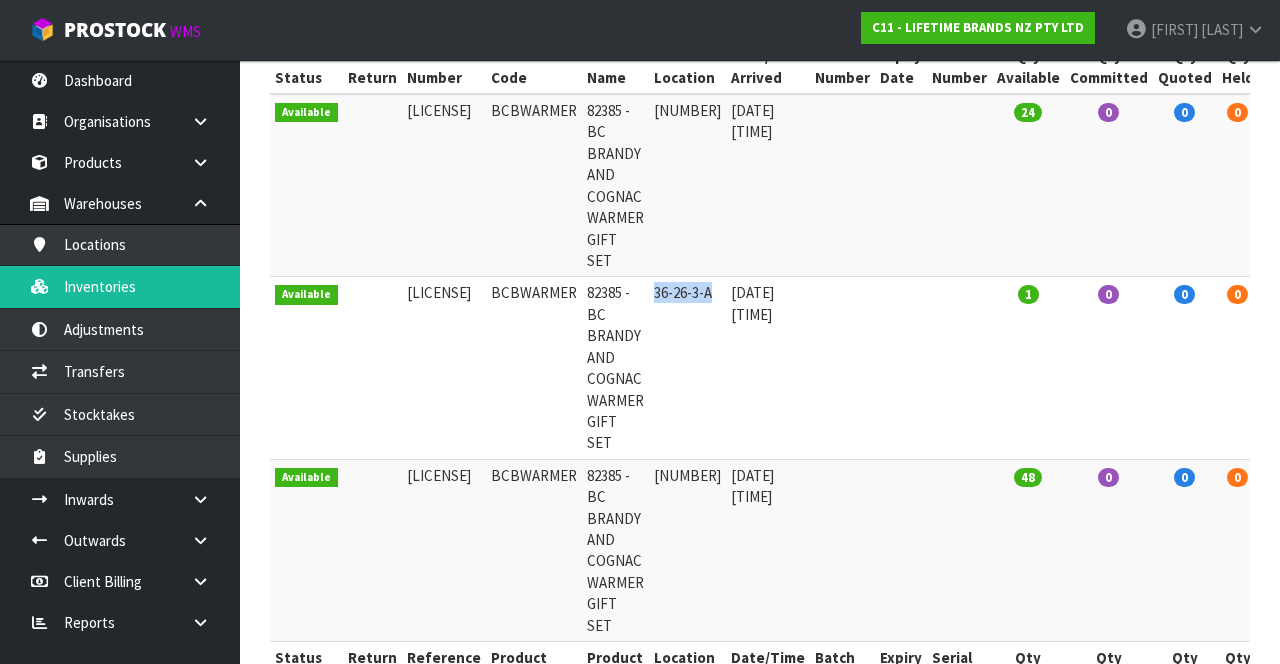 click on "BCBWARMER" at bounding box center [534, 185] 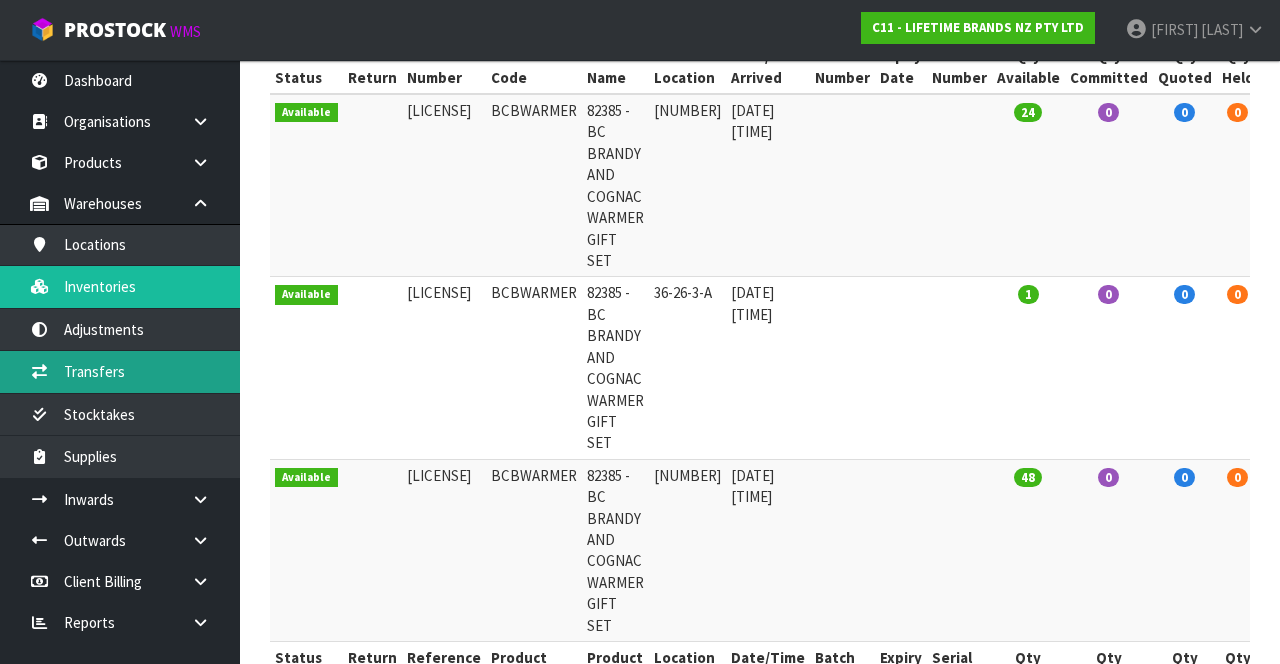 click on "Transfers" at bounding box center [120, 371] 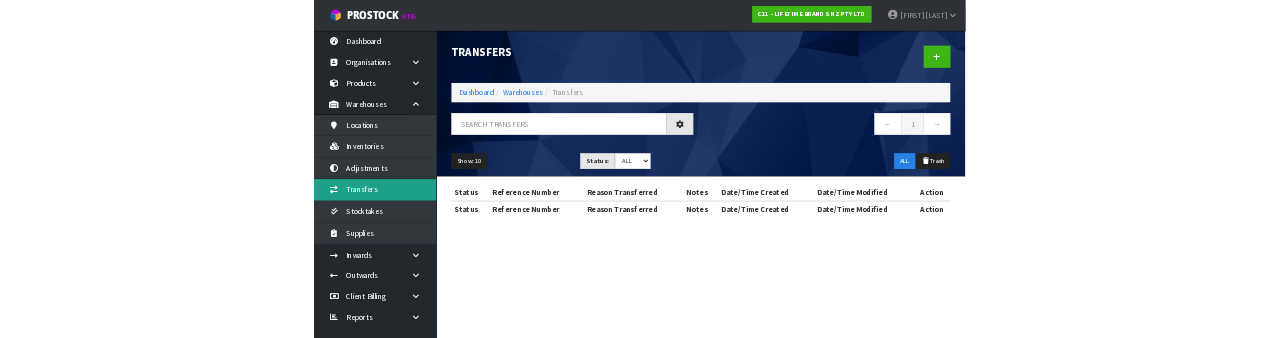 scroll, scrollTop: 0, scrollLeft: 0, axis: both 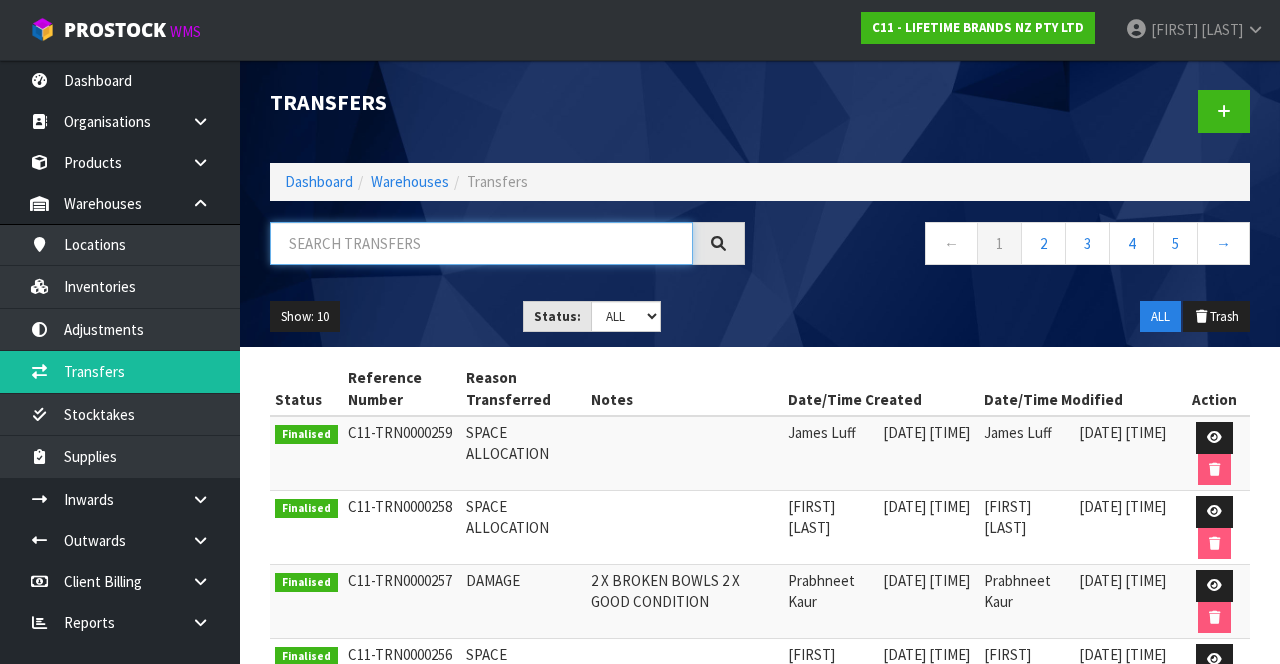 click at bounding box center (481, 243) 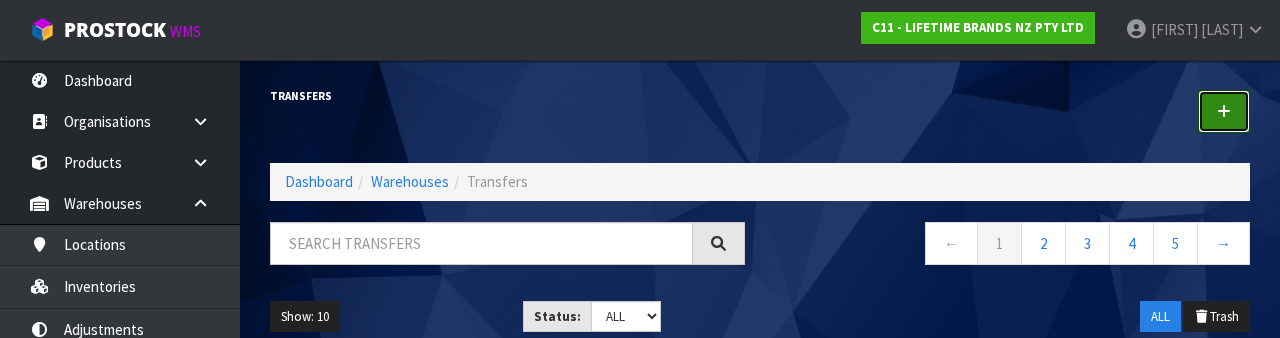 click at bounding box center (1224, 111) 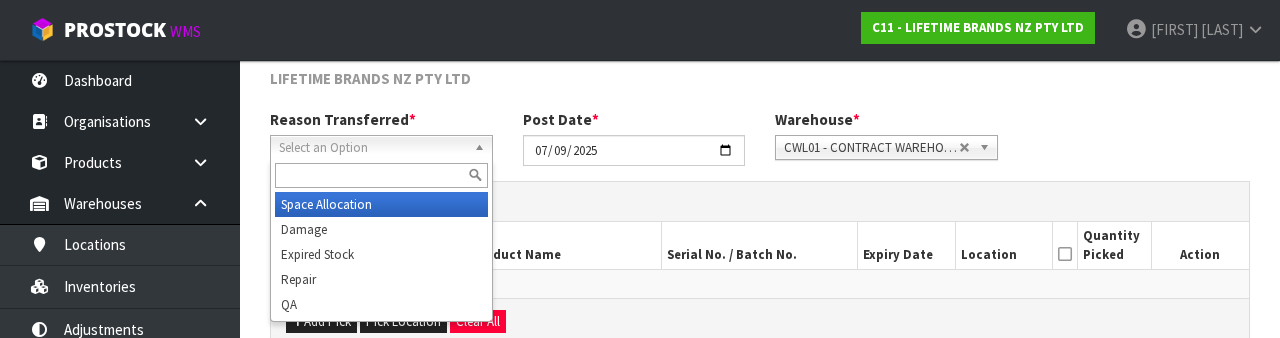 scroll, scrollTop: 239, scrollLeft: 0, axis: vertical 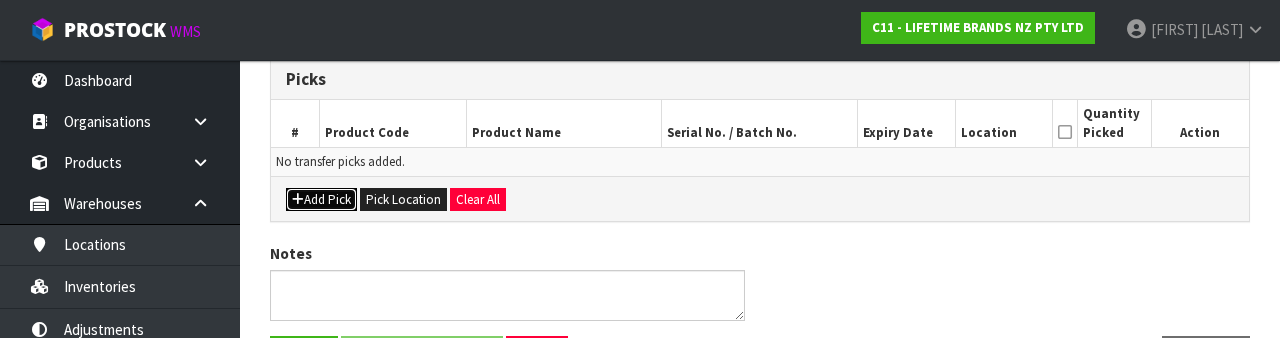 click on "Add Pick" at bounding box center (321, 200) 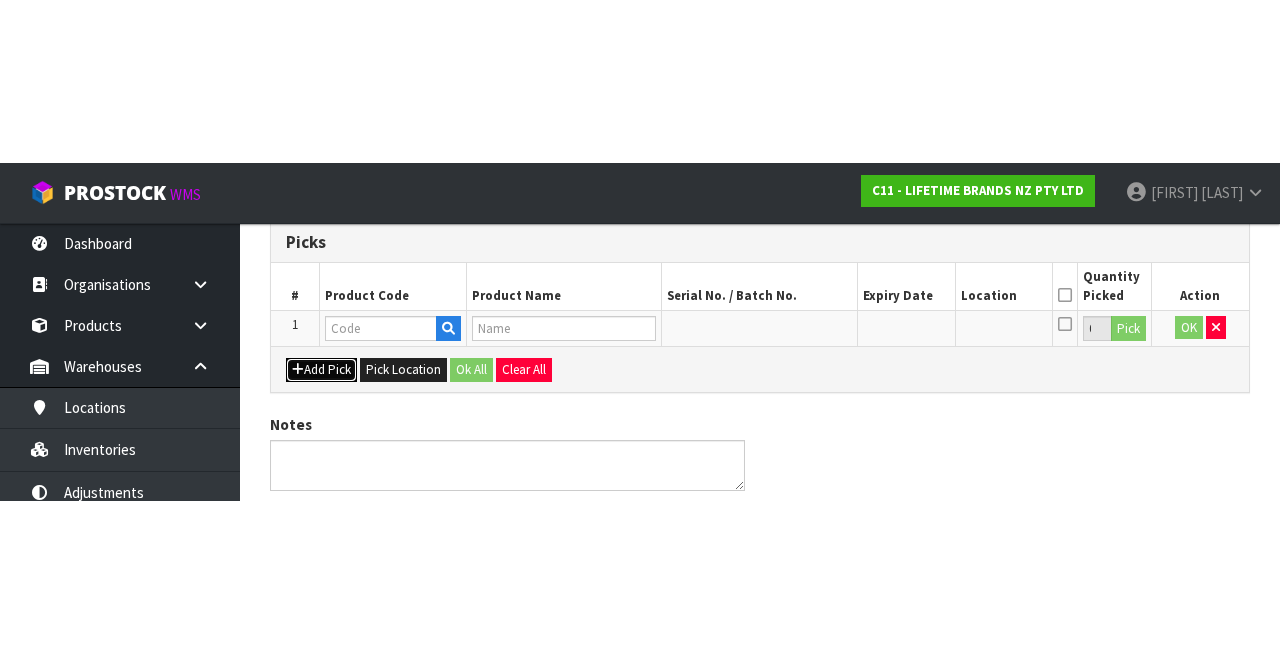 scroll, scrollTop: 114, scrollLeft: 0, axis: vertical 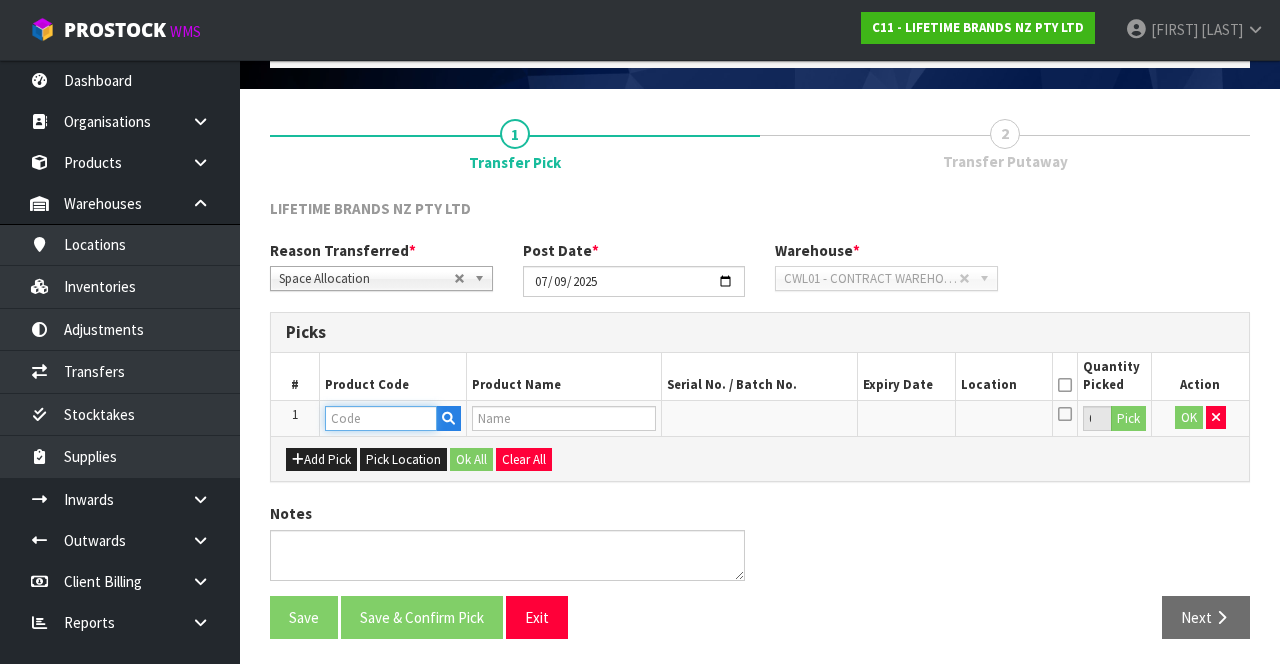 paste on "BCBWARMER" 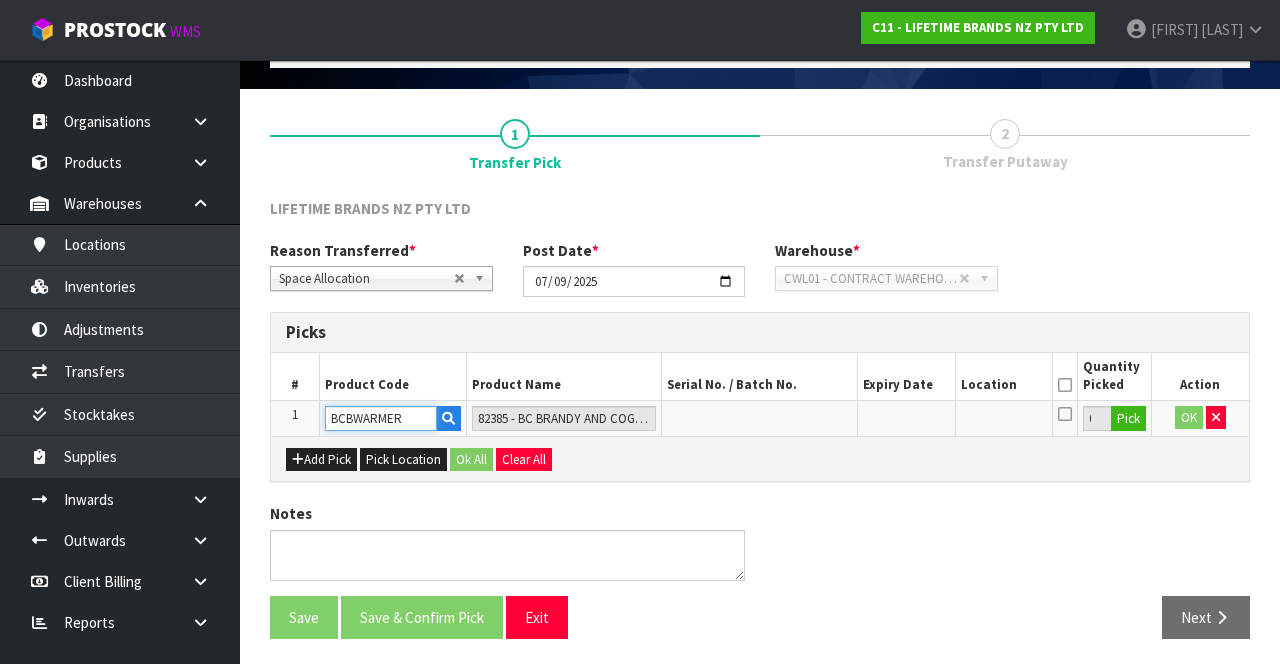 scroll, scrollTop: 114, scrollLeft: 0, axis: vertical 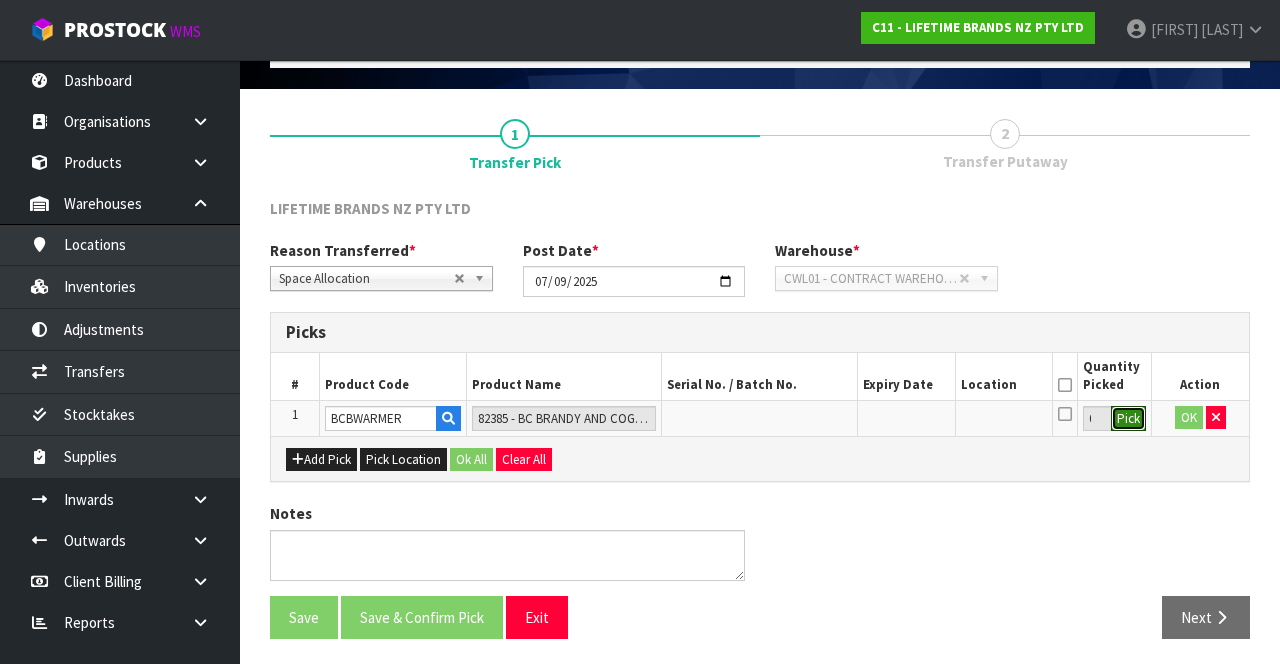 click on "Pick" at bounding box center [1128, 419] 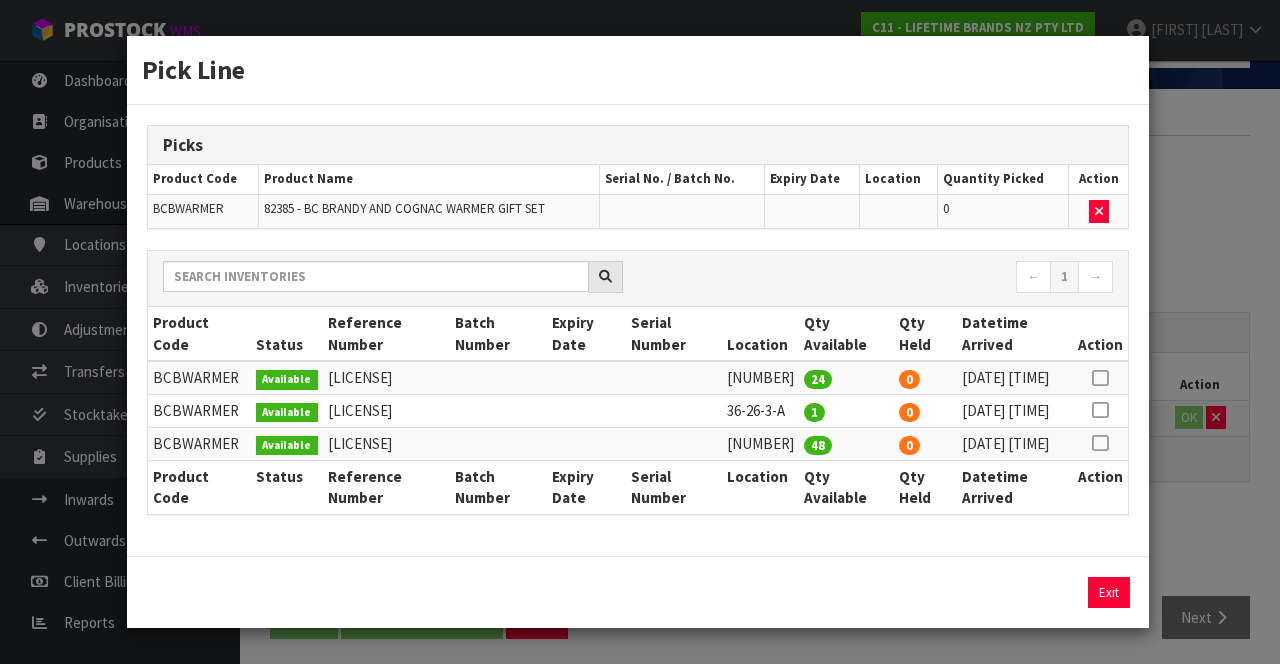 click at bounding box center (1100, 378) 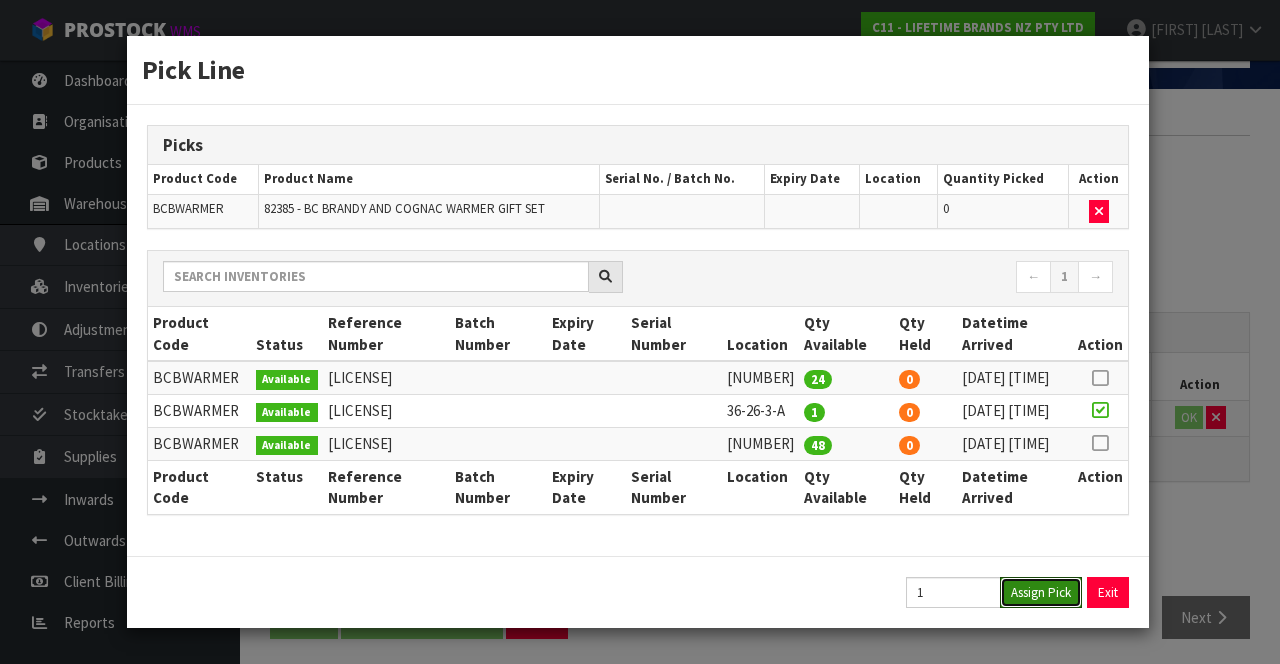 click on "Assign Pick" at bounding box center (1041, 592) 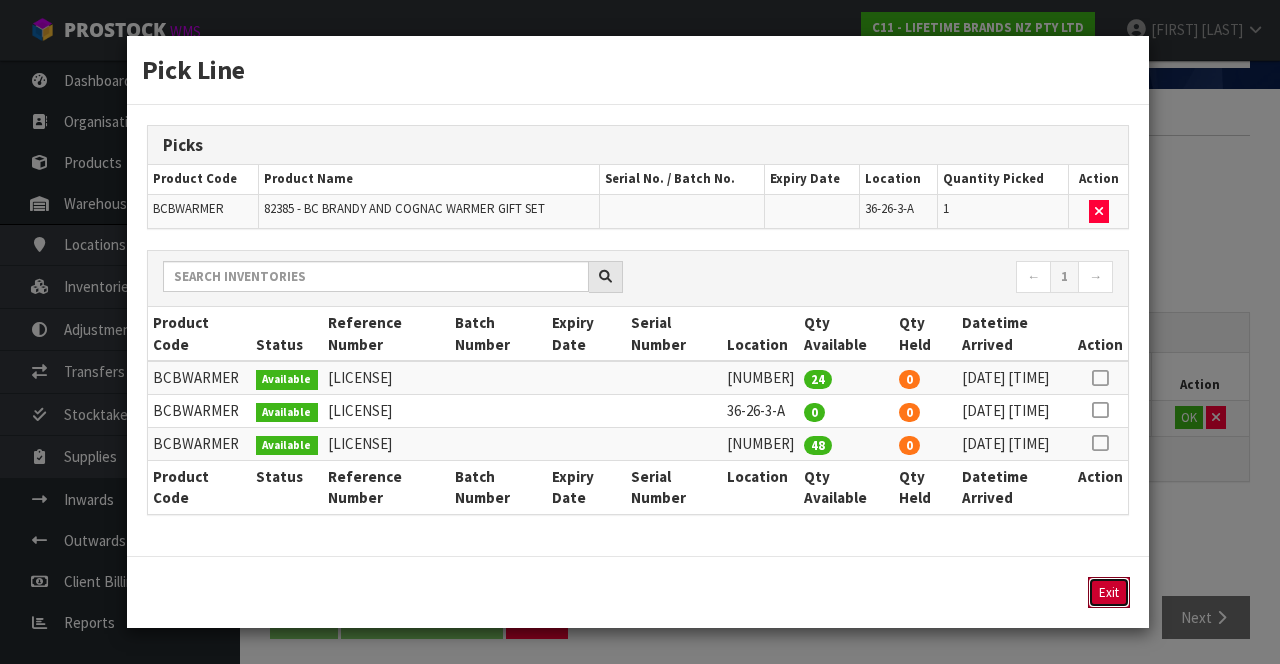click on "Exit" at bounding box center (1109, 592) 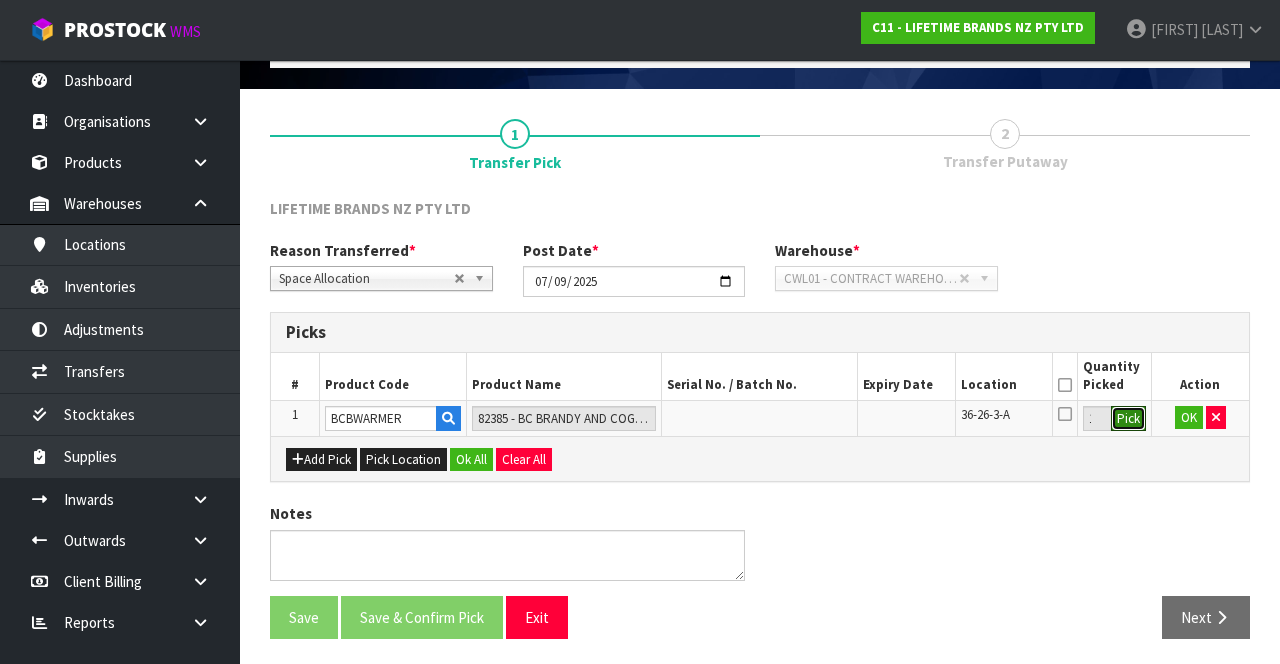 scroll, scrollTop: 114, scrollLeft: 0, axis: vertical 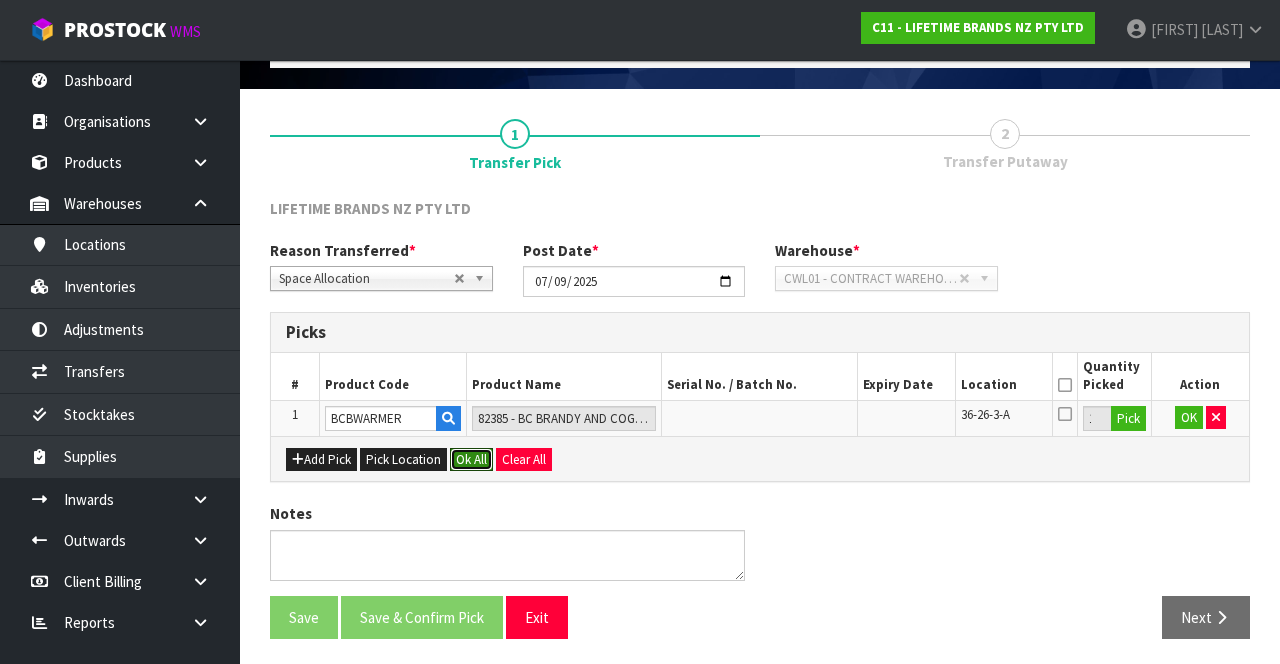 click on "Ok All" at bounding box center [471, 460] 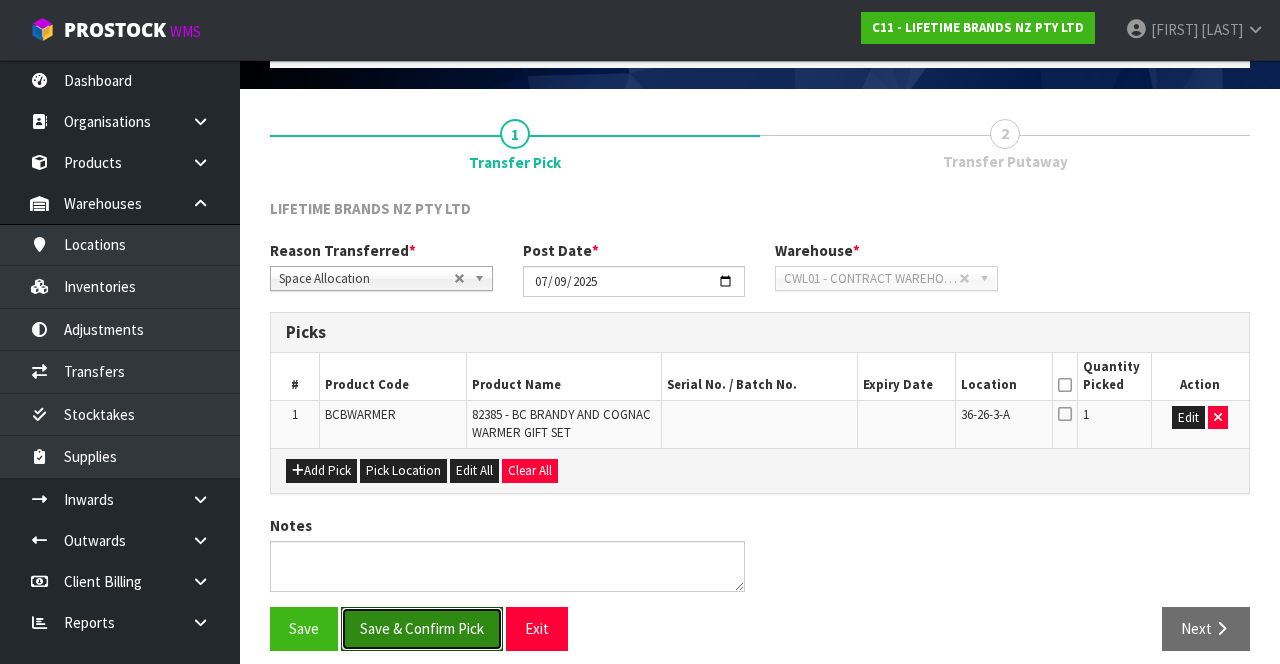 click on "Save & Confirm Pick" at bounding box center (422, 628) 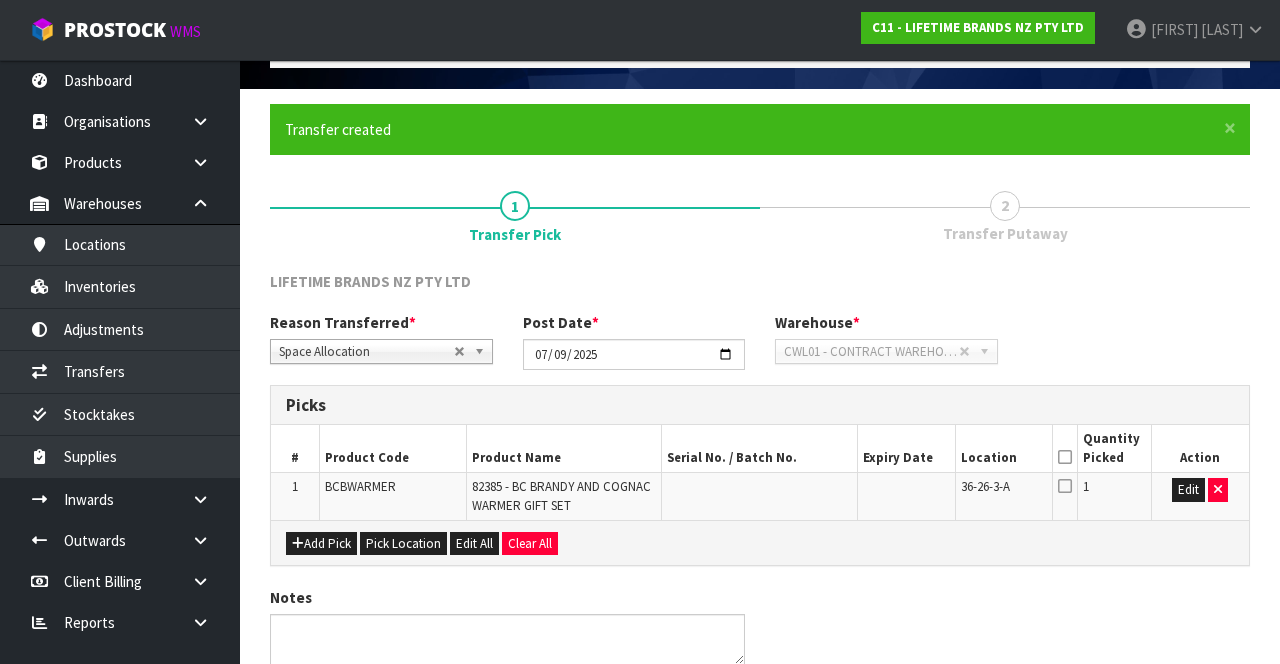 scroll, scrollTop: 0, scrollLeft: 0, axis: both 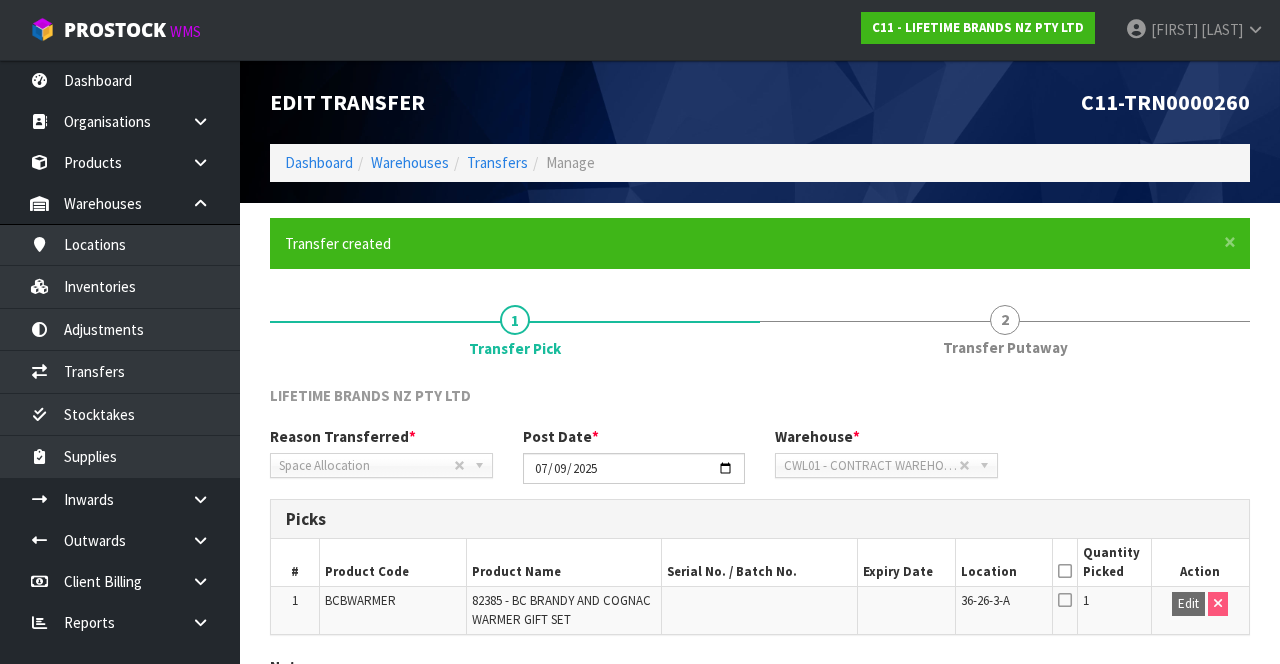 click on "Transfer Putaway" at bounding box center (515, 348) 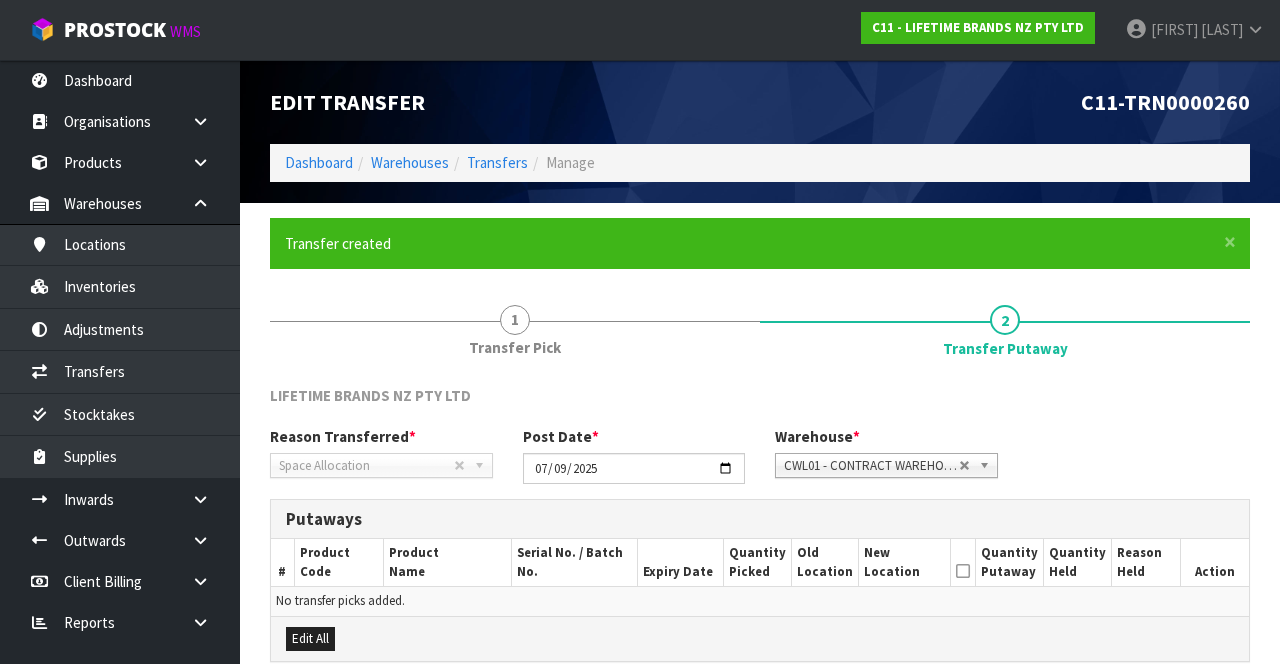 click on "1
Transfer Pick" at bounding box center (515, 329) 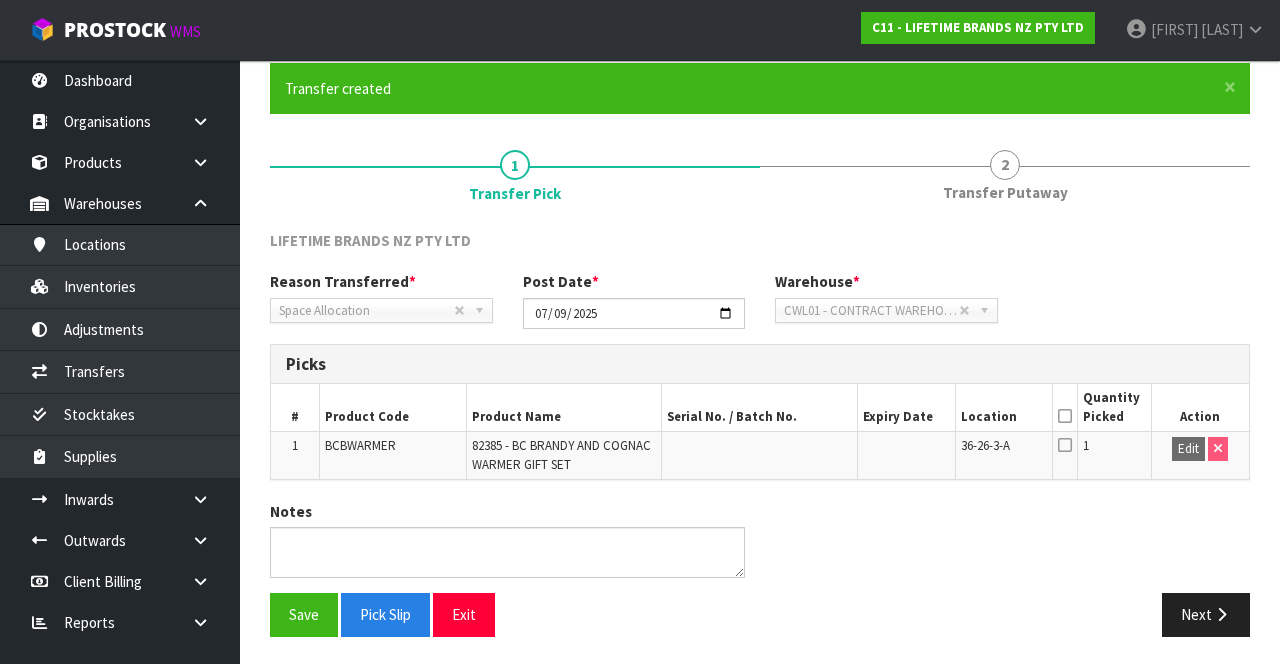 scroll, scrollTop: 154, scrollLeft: 0, axis: vertical 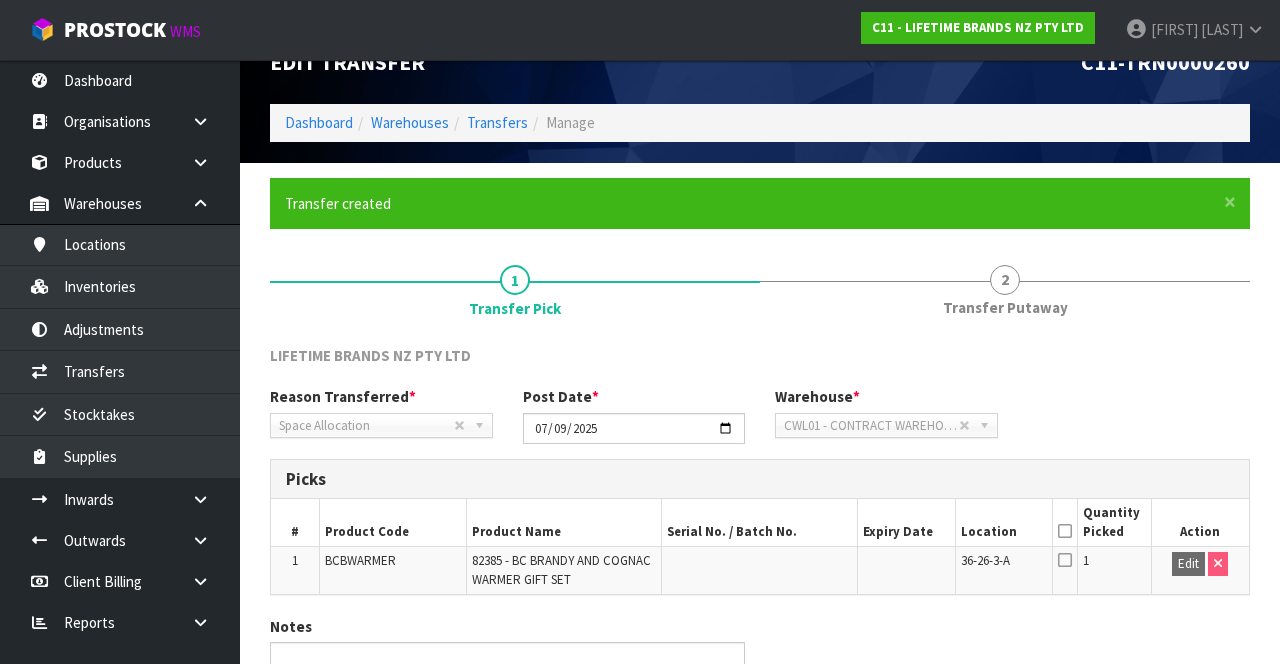 click on "Transfer Putaway" at bounding box center (515, 308) 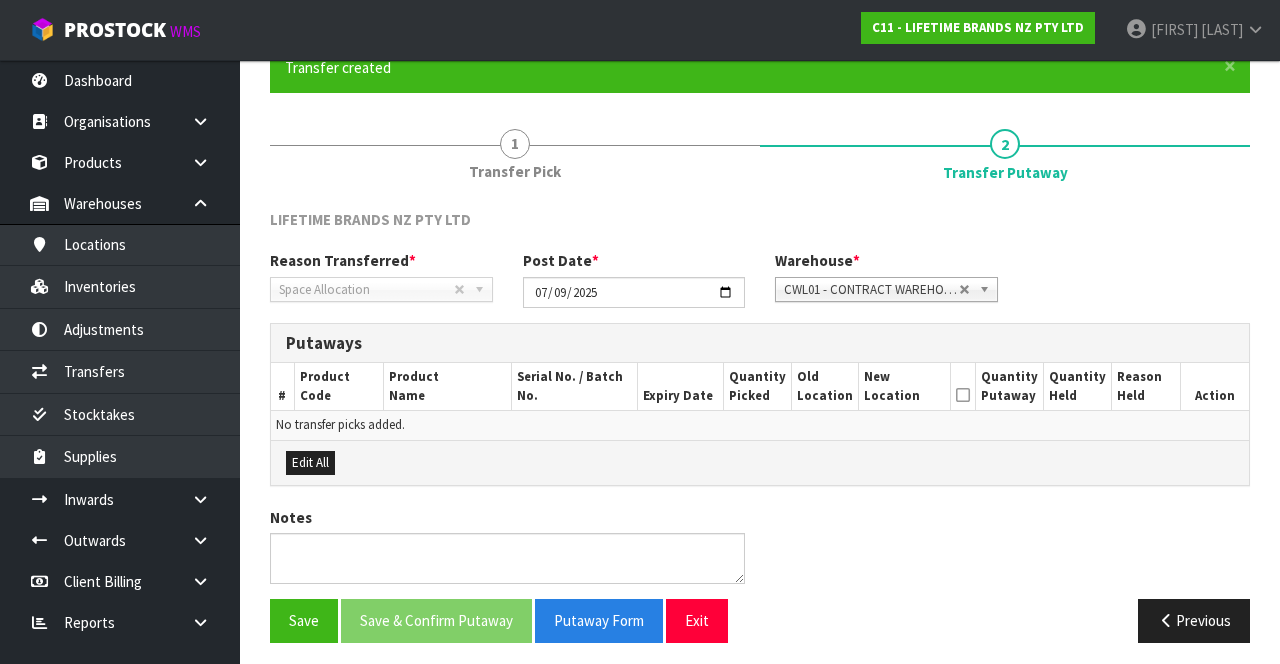 scroll, scrollTop: 180, scrollLeft: 0, axis: vertical 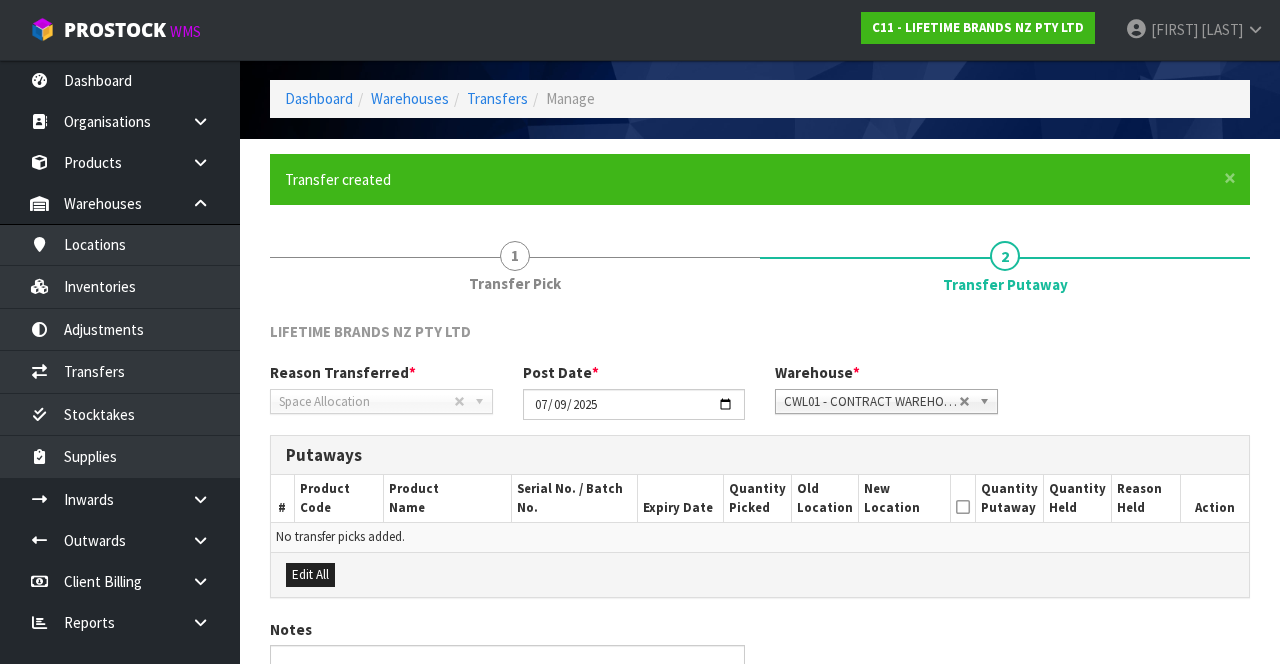 click at bounding box center (515, 257) 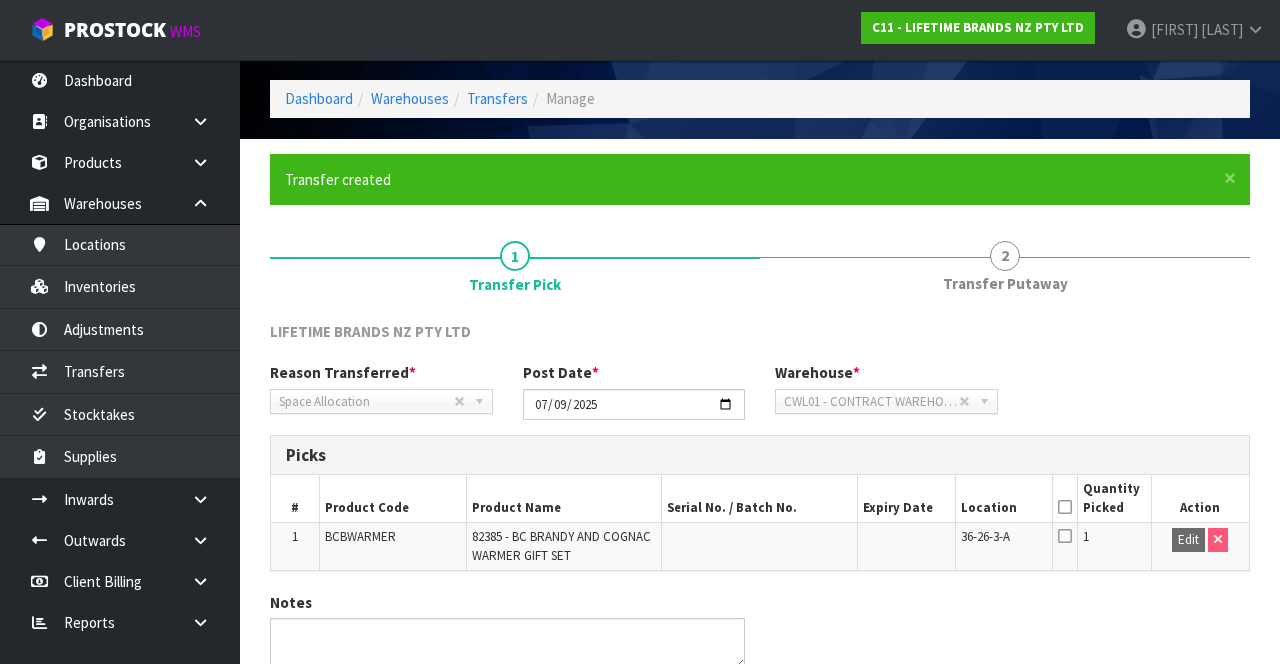 scroll, scrollTop: 155, scrollLeft: 0, axis: vertical 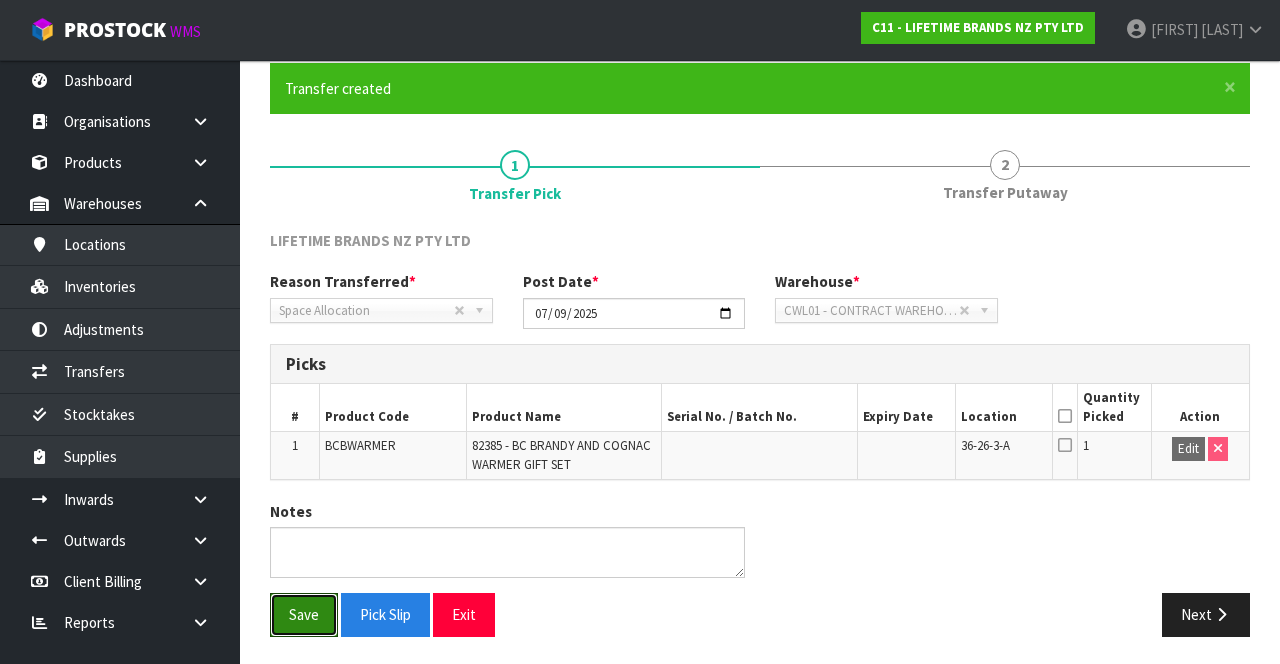 click on "Save" at bounding box center [304, 614] 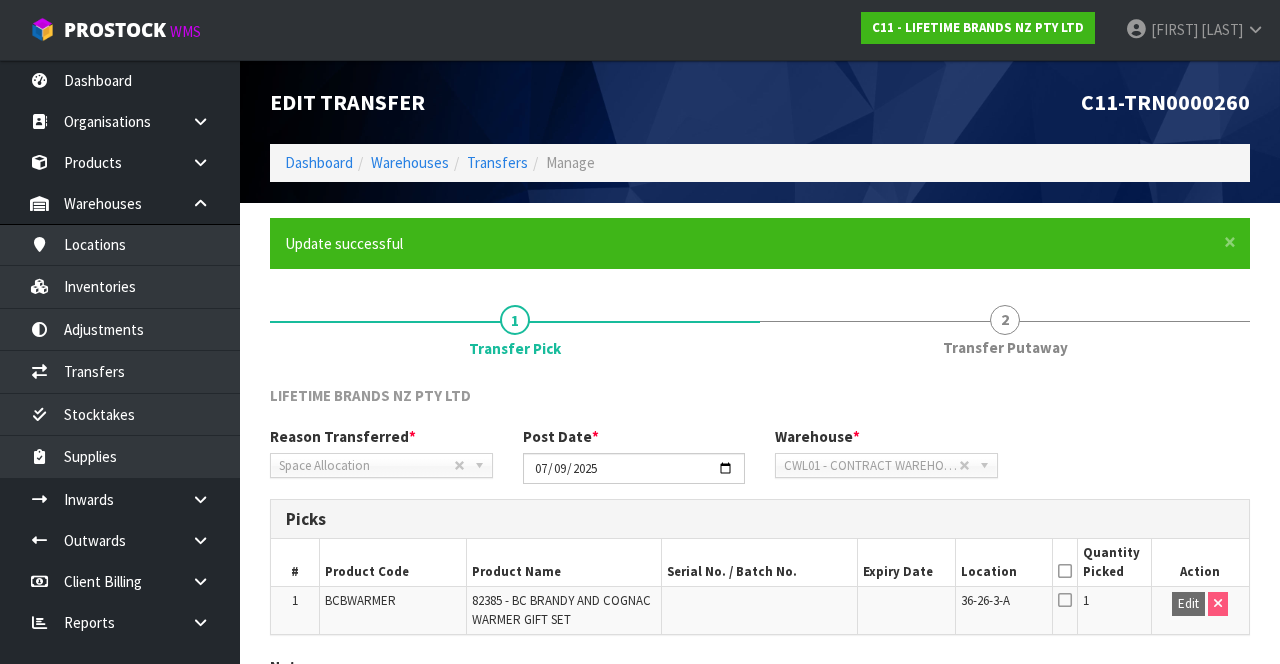scroll, scrollTop: 155, scrollLeft: 0, axis: vertical 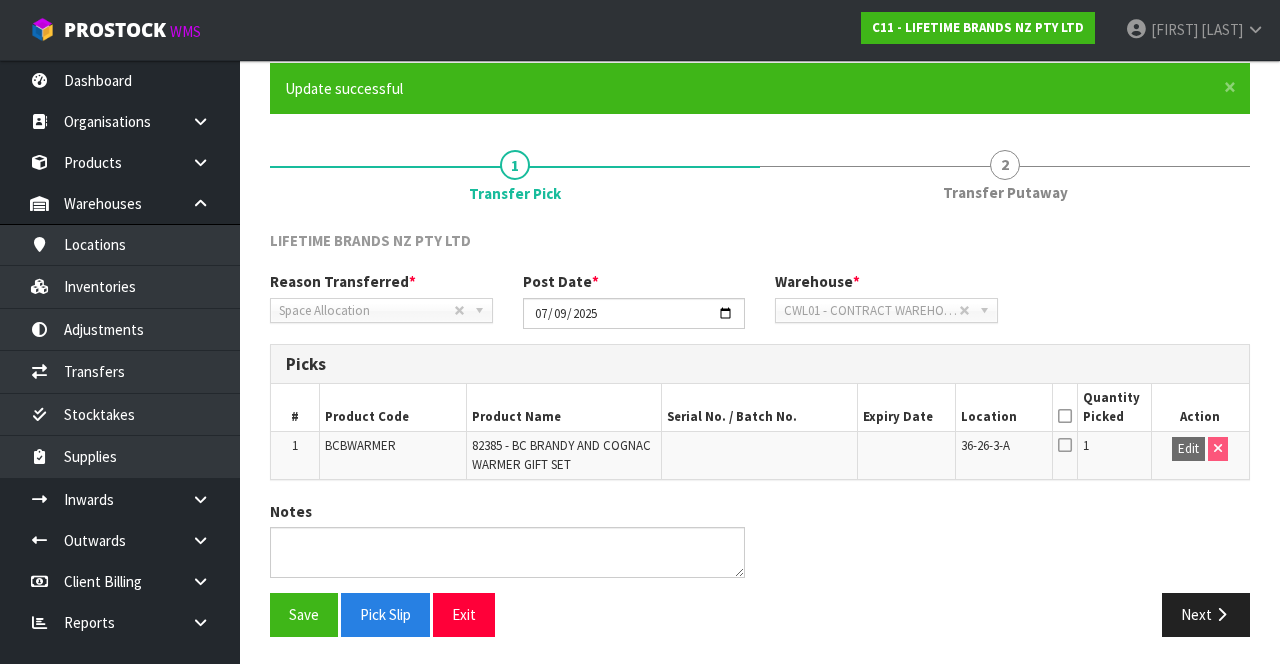click at bounding box center (1065, 416) 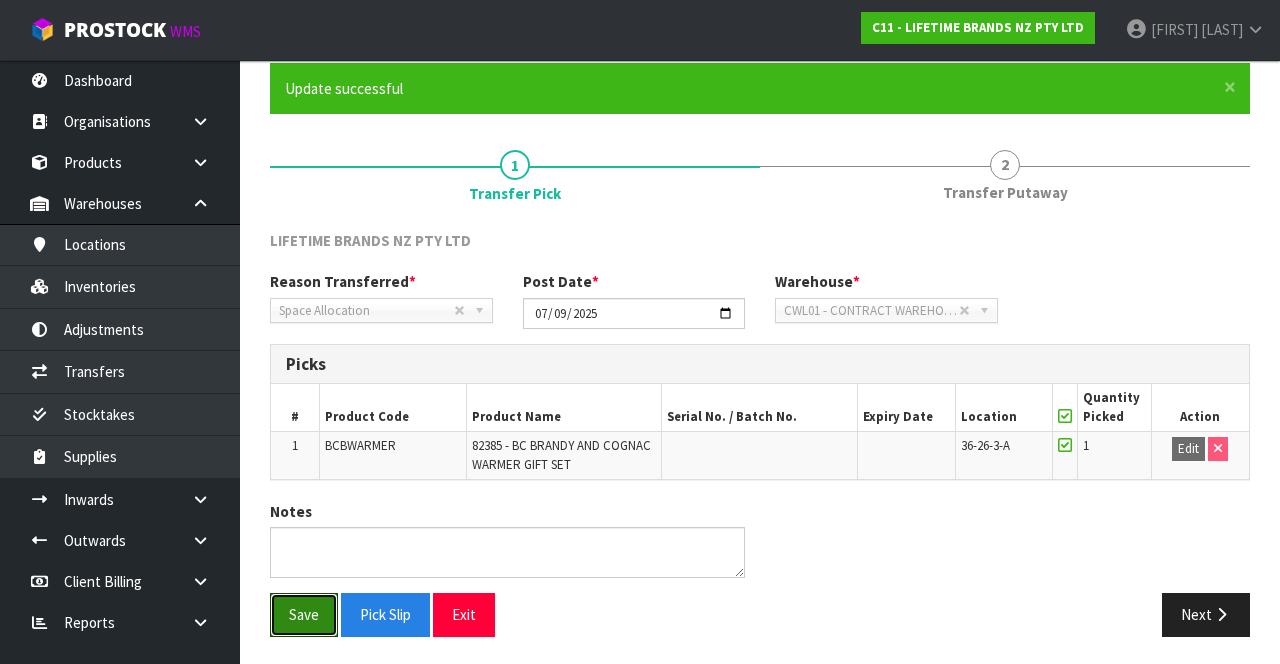 click on "Save" at bounding box center [304, 614] 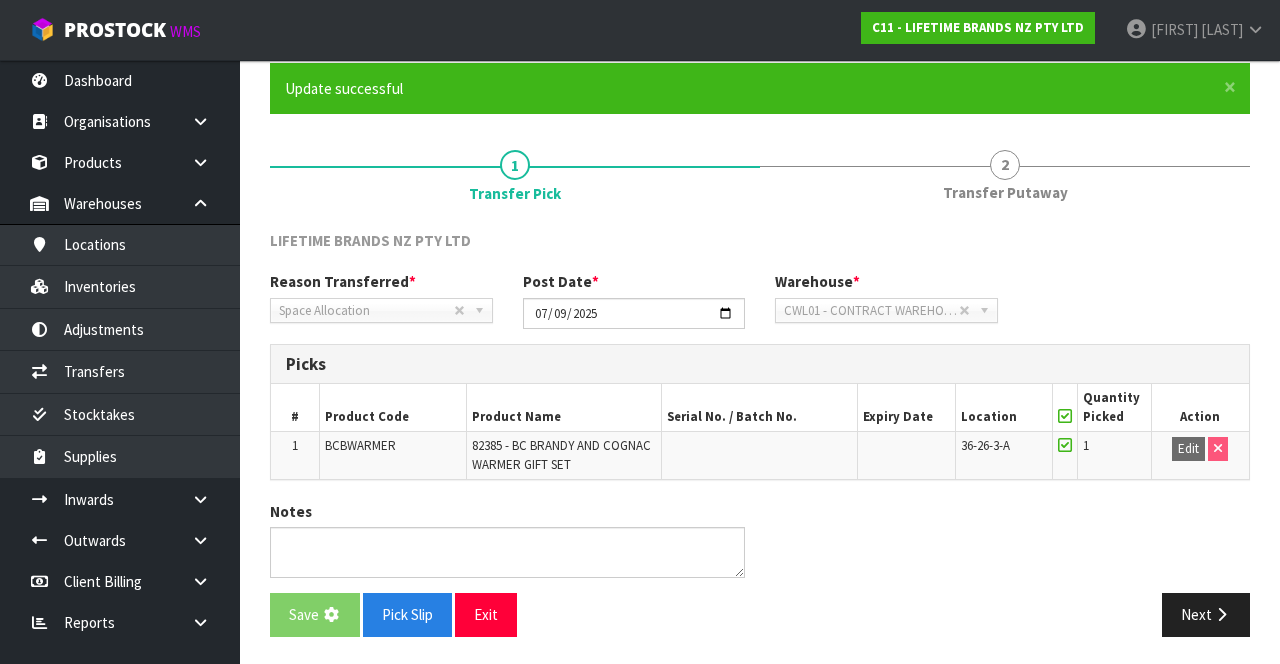 scroll, scrollTop: 0, scrollLeft: 0, axis: both 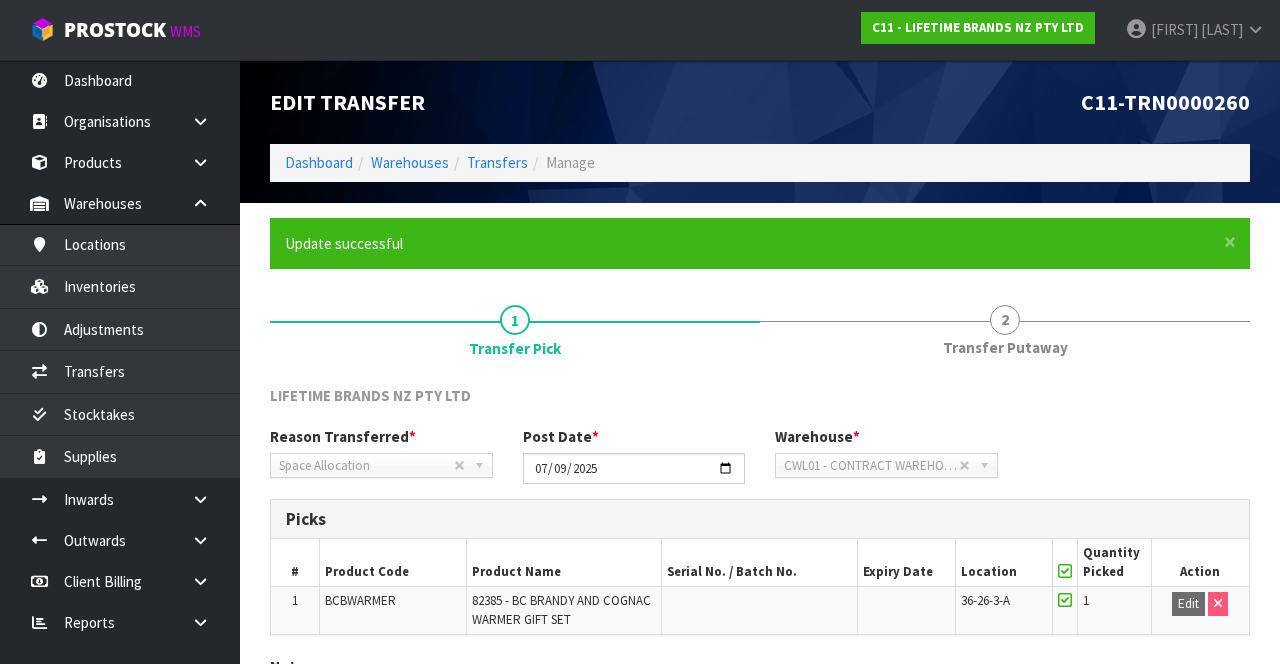 click on "2
Transfer Putaway" at bounding box center (515, 330) 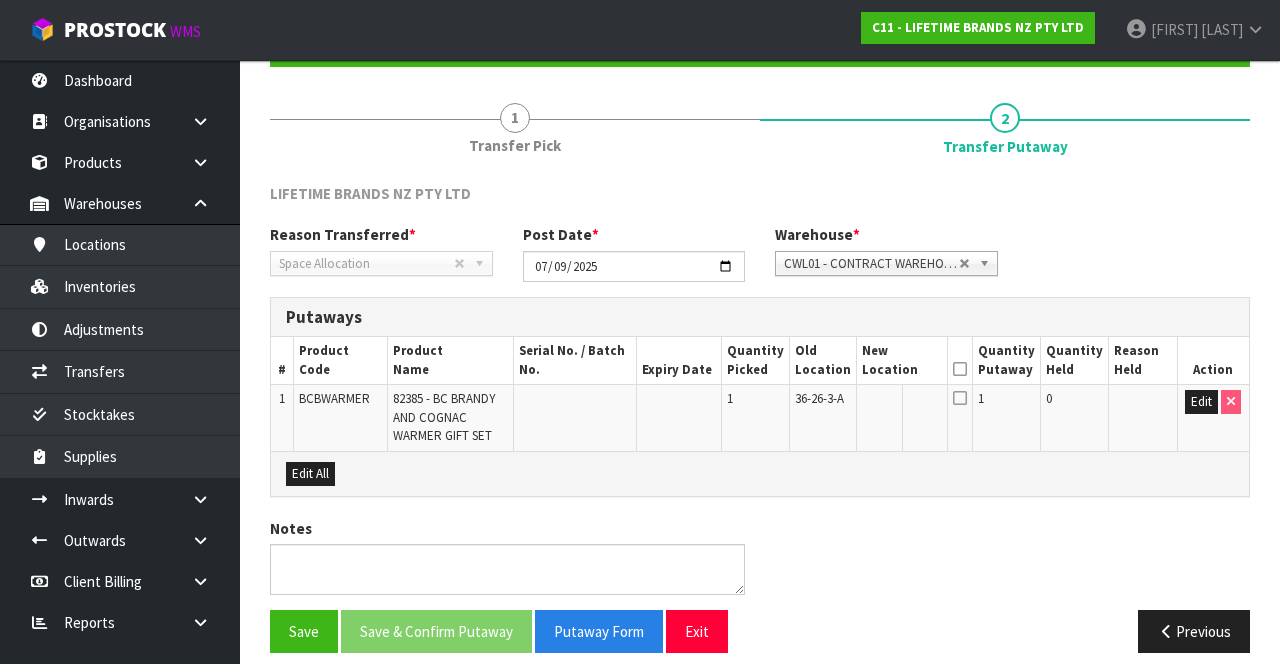 scroll, scrollTop: 217, scrollLeft: 0, axis: vertical 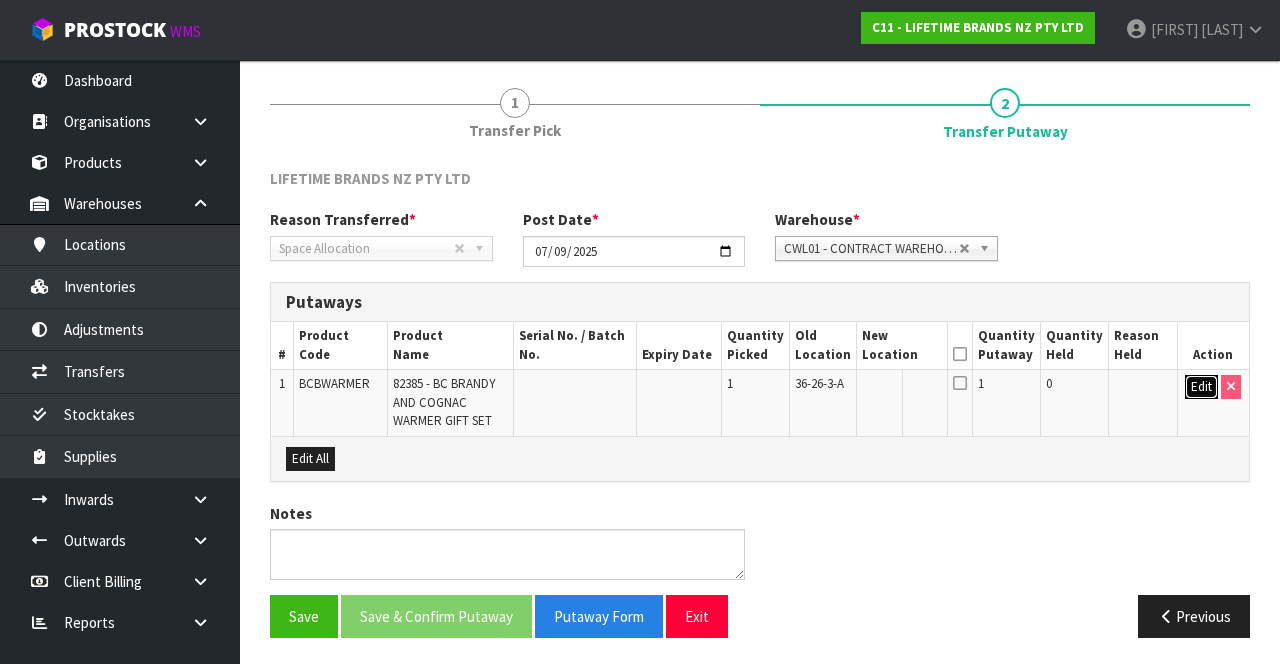 click on "Edit" at bounding box center [1201, 387] 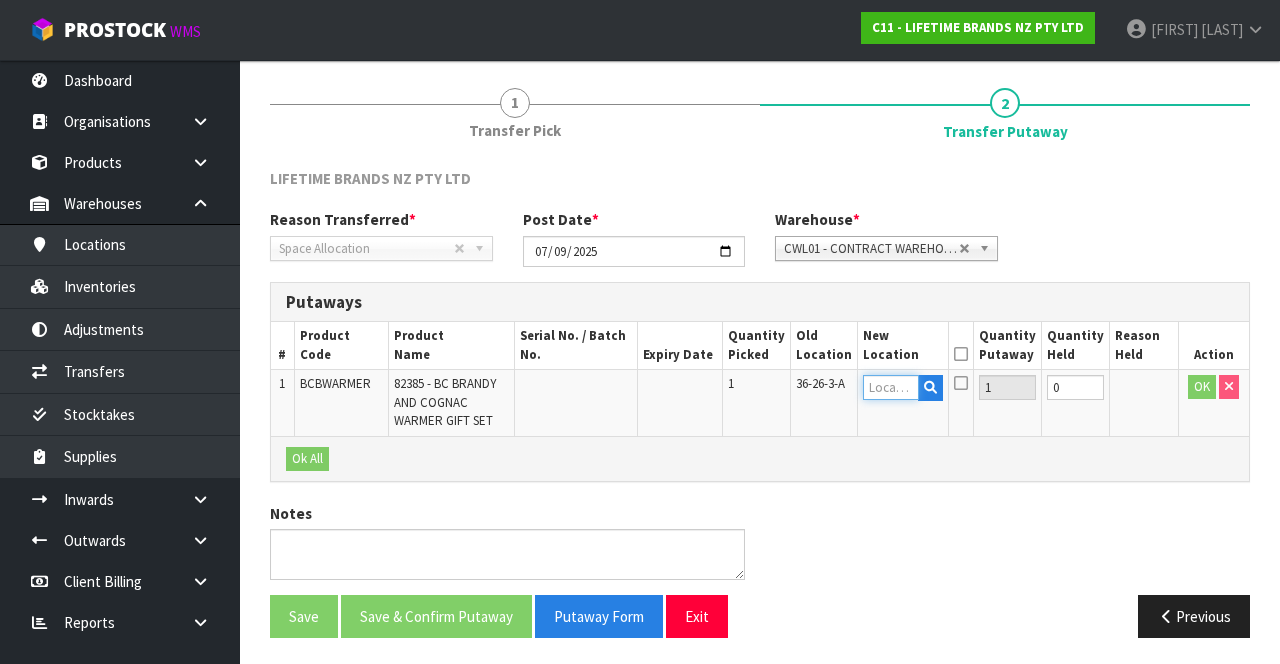click at bounding box center [890, 387] 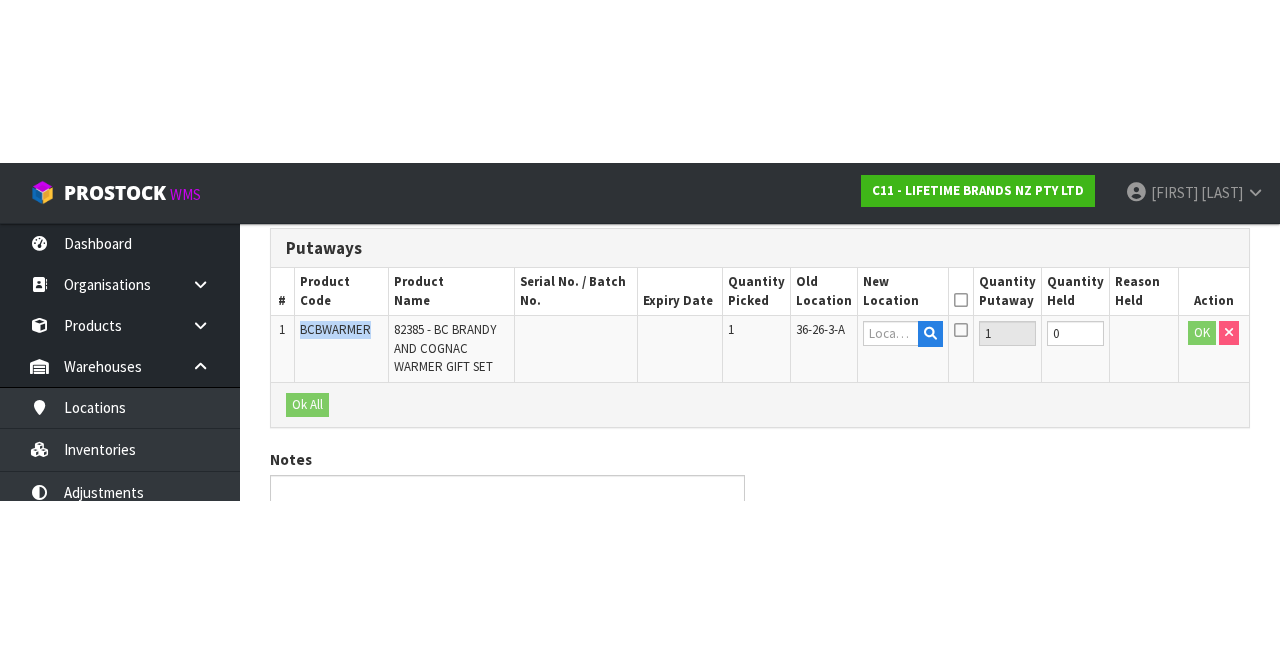 scroll, scrollTop: 217, scrollLeft: 0, axis: vertical 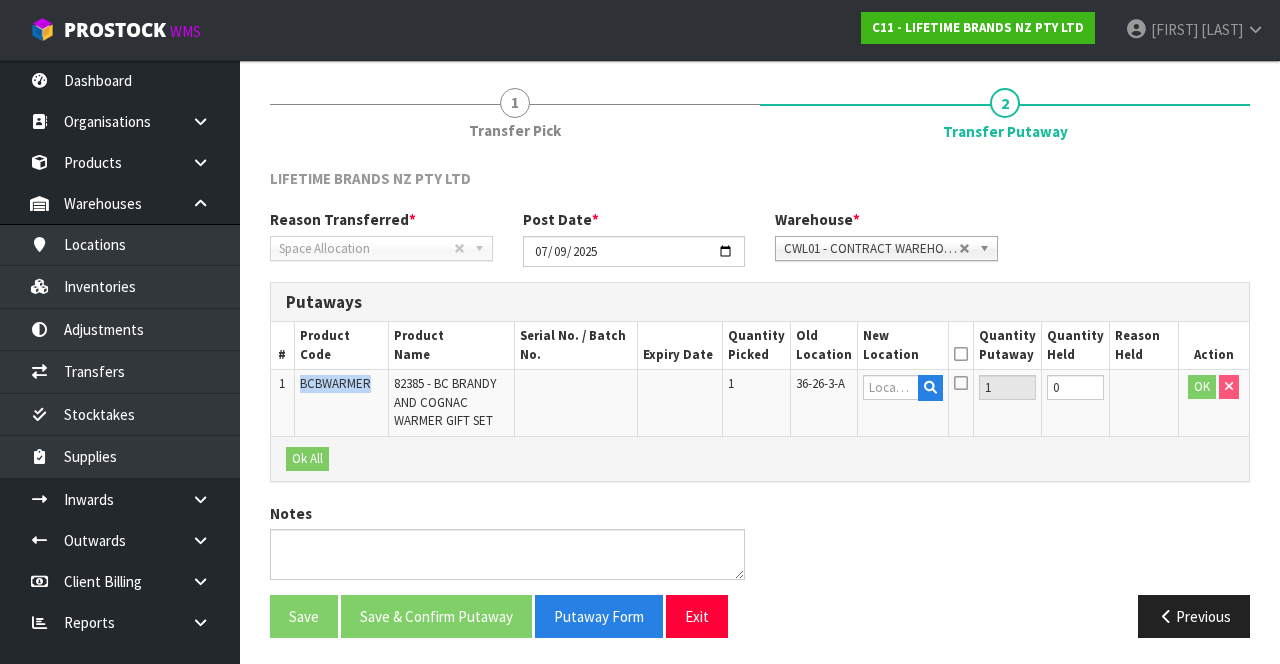 copy on "BCBWARMER" 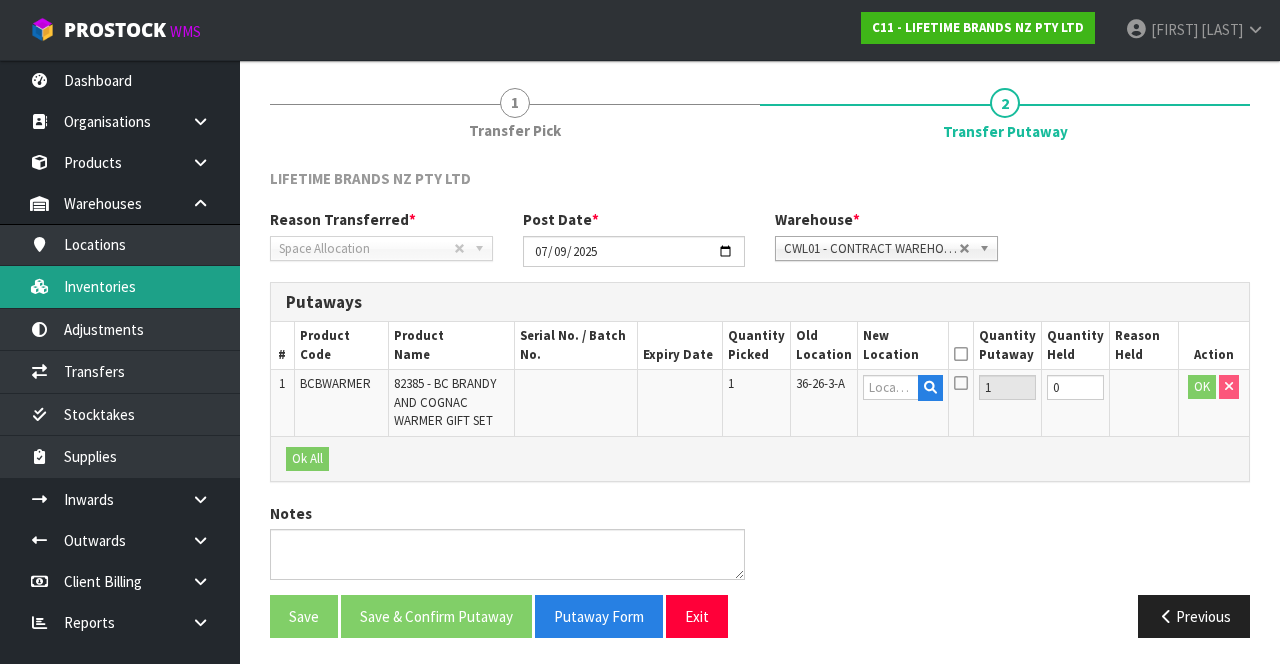click on "Inventories" at bounding box center (120, 286) 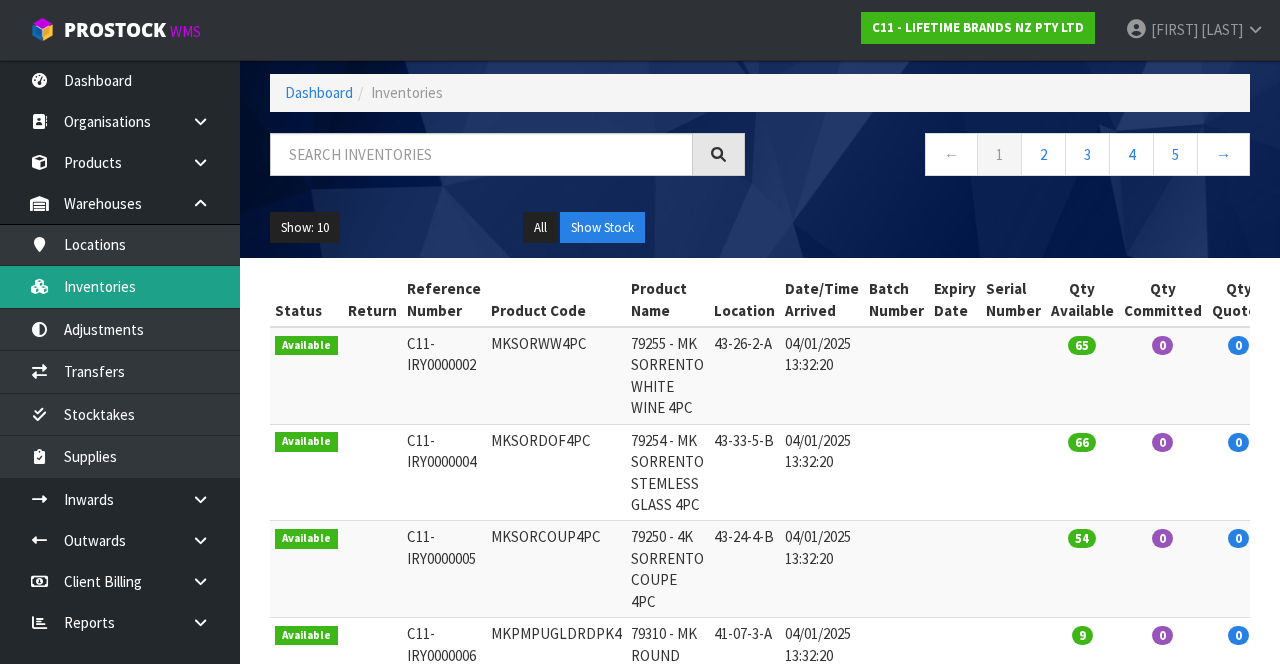 scroll, scrollTop: 0, scrollLeft: 0, axis: both 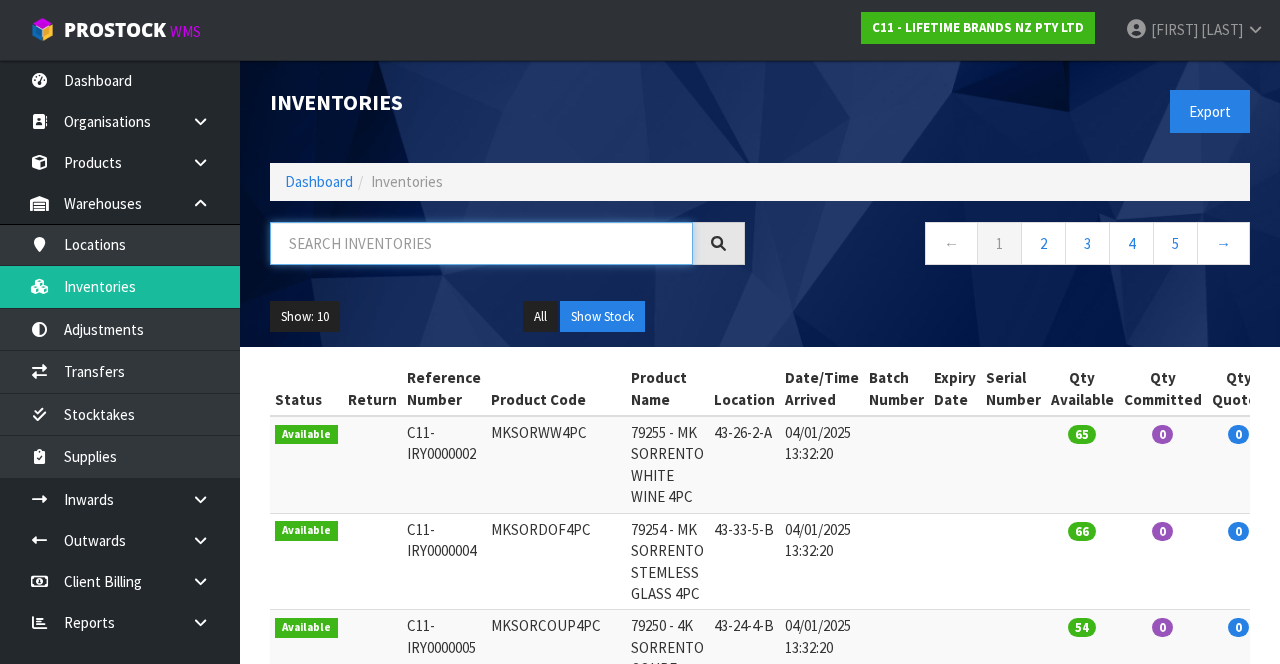 paste on "BCBWARMER" 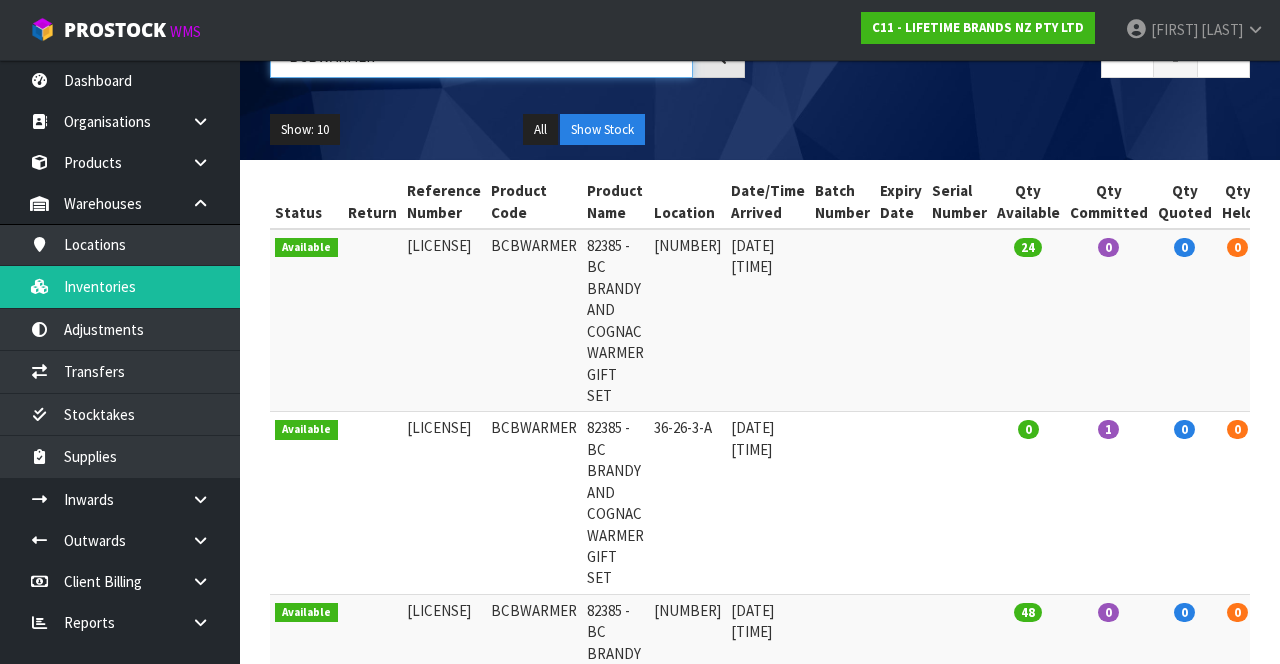 scroll, scrollTop: 174, scrollLeft: 0, axis: vertical 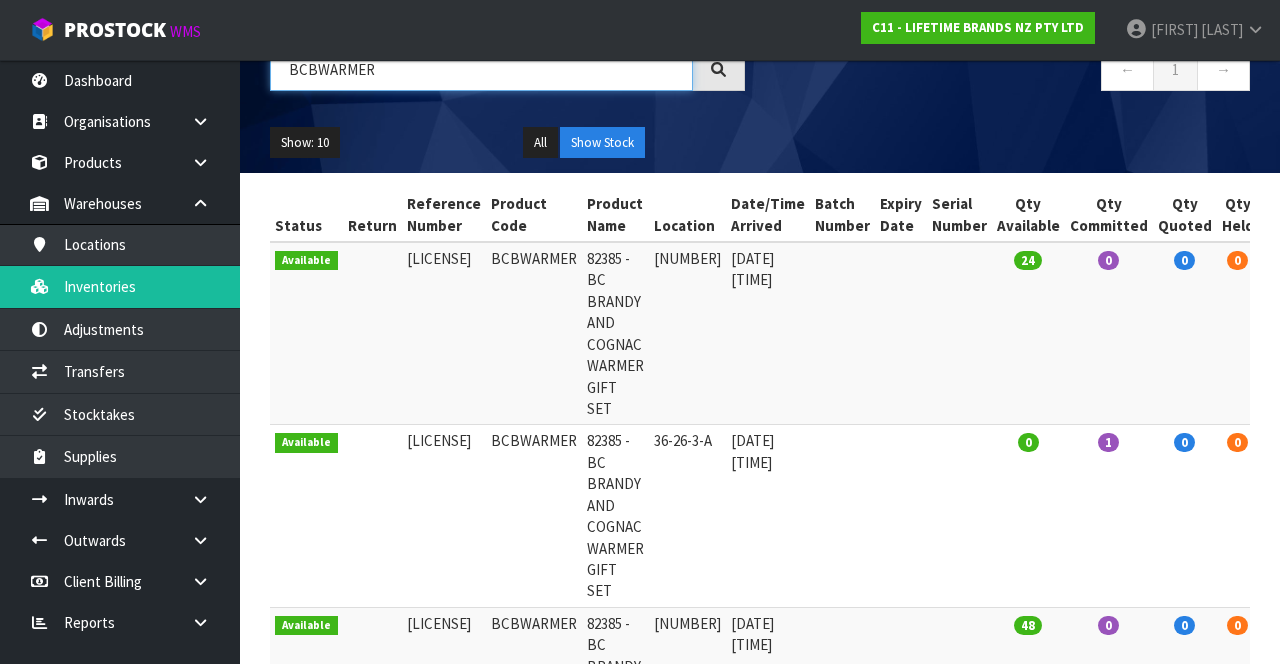 type on "BCBWARMER" 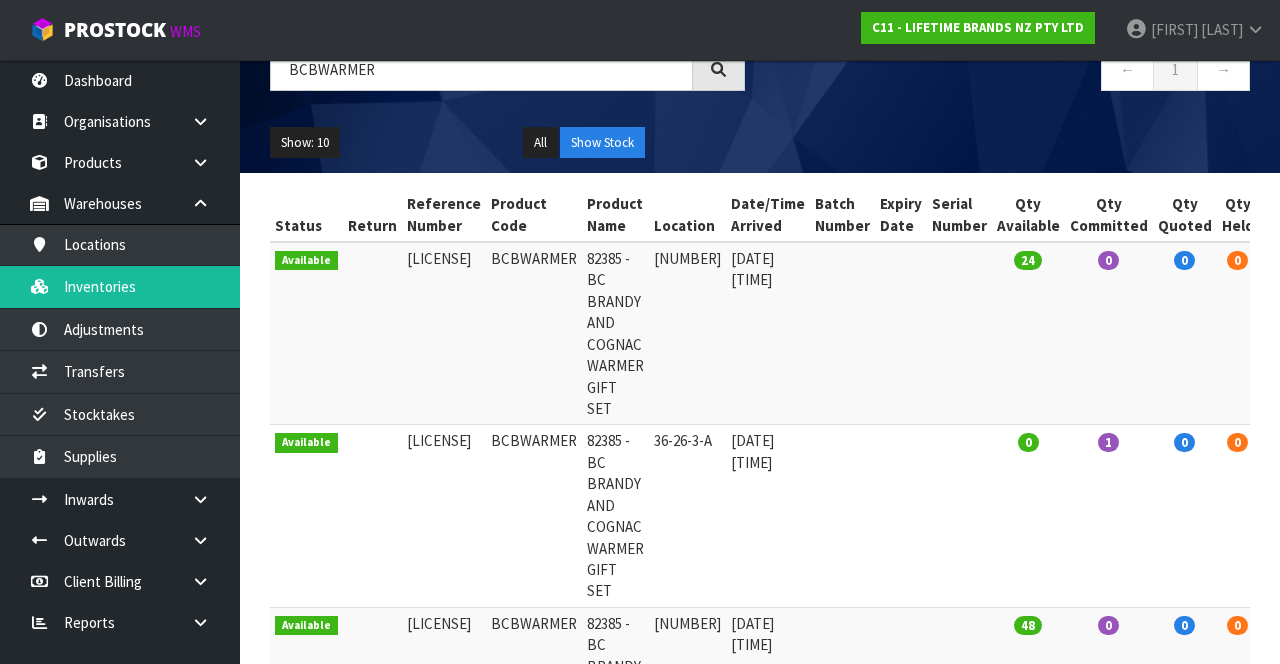 copy on "[NUMBER]" 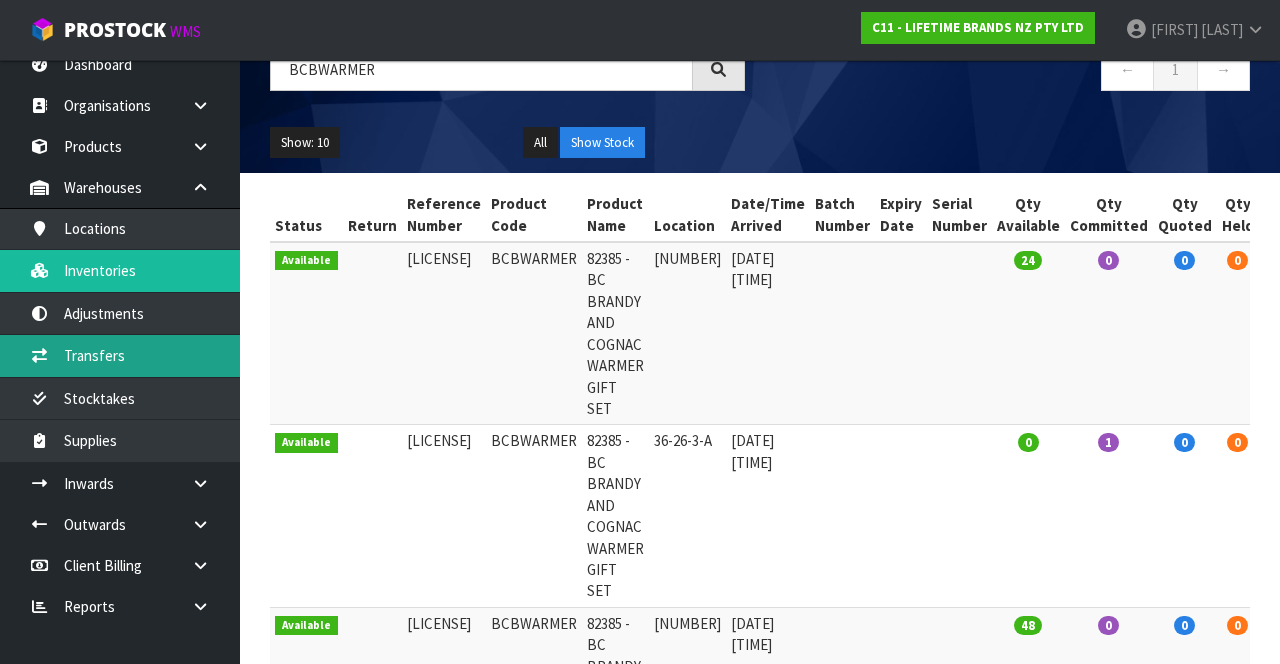 click on "Transfers" at bounding box center (120, 355) 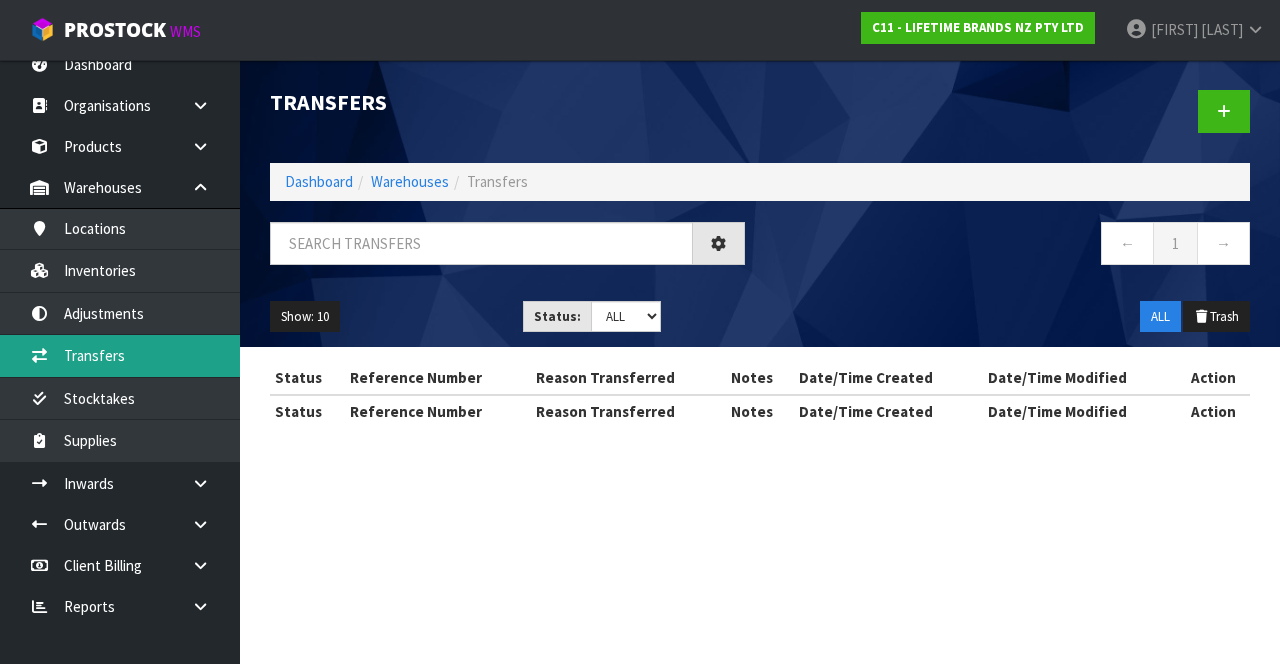 scroll, scrollTop: 0, scrollLeft: 0, axis: both 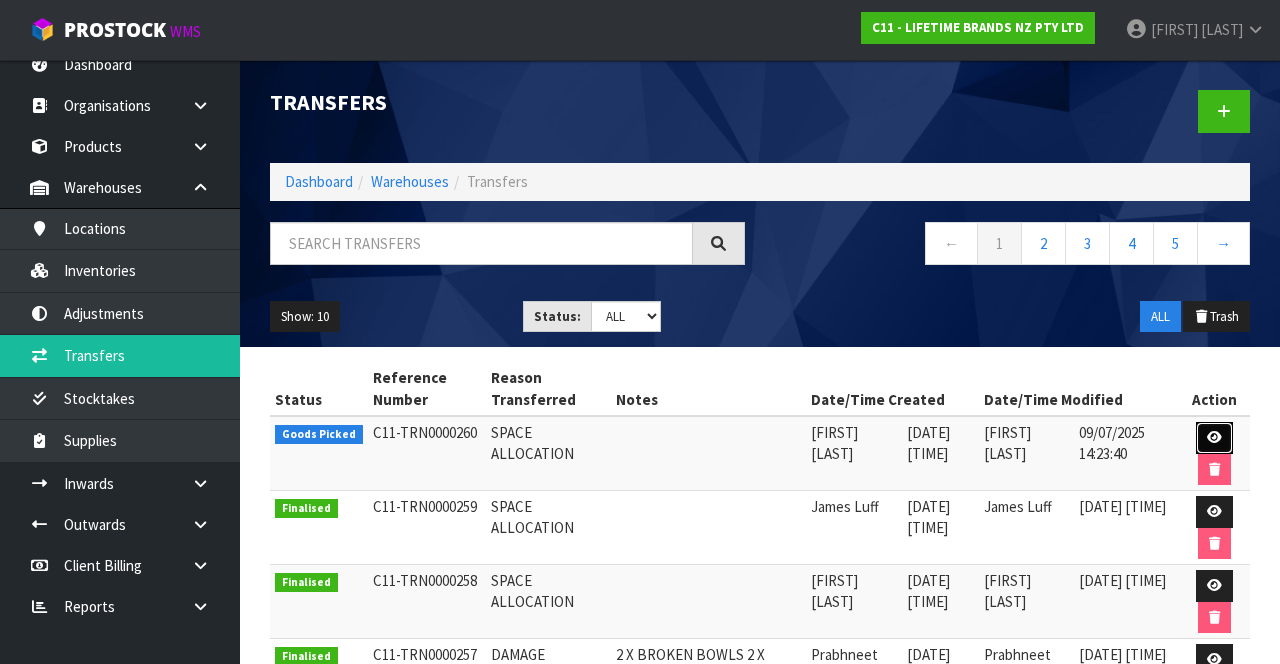 click at bounding box center [1214, 437] 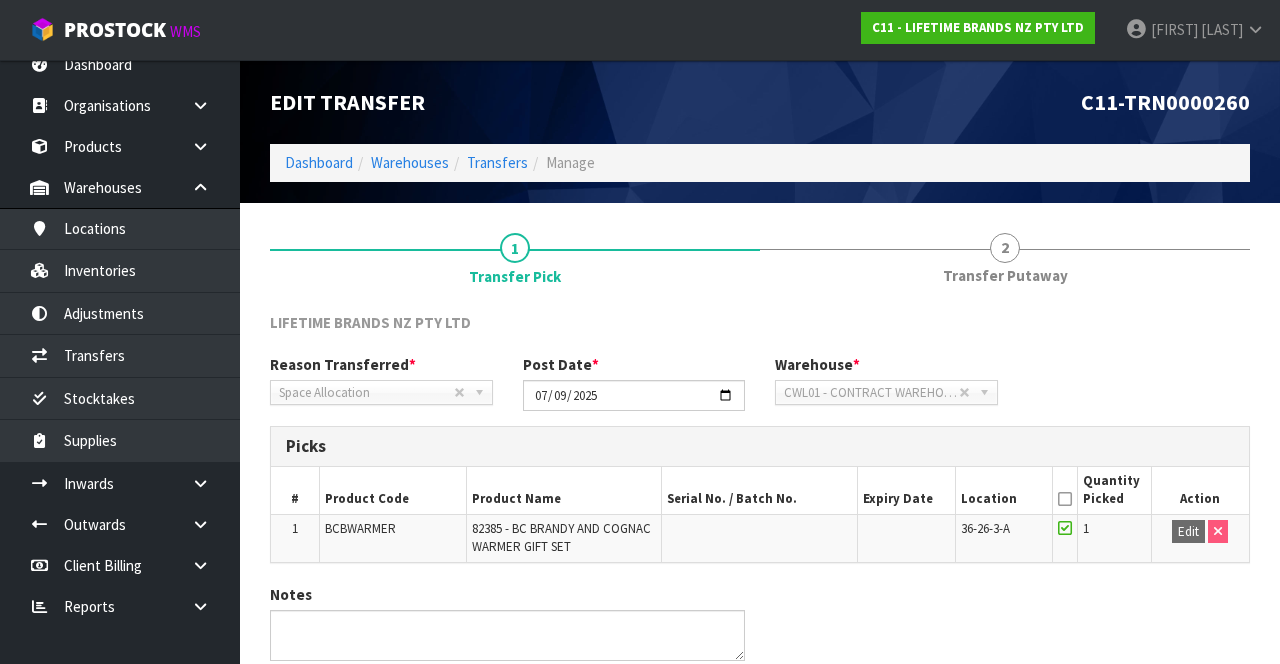 click on "Transfer Putaway" at bounding box center (515, 276) 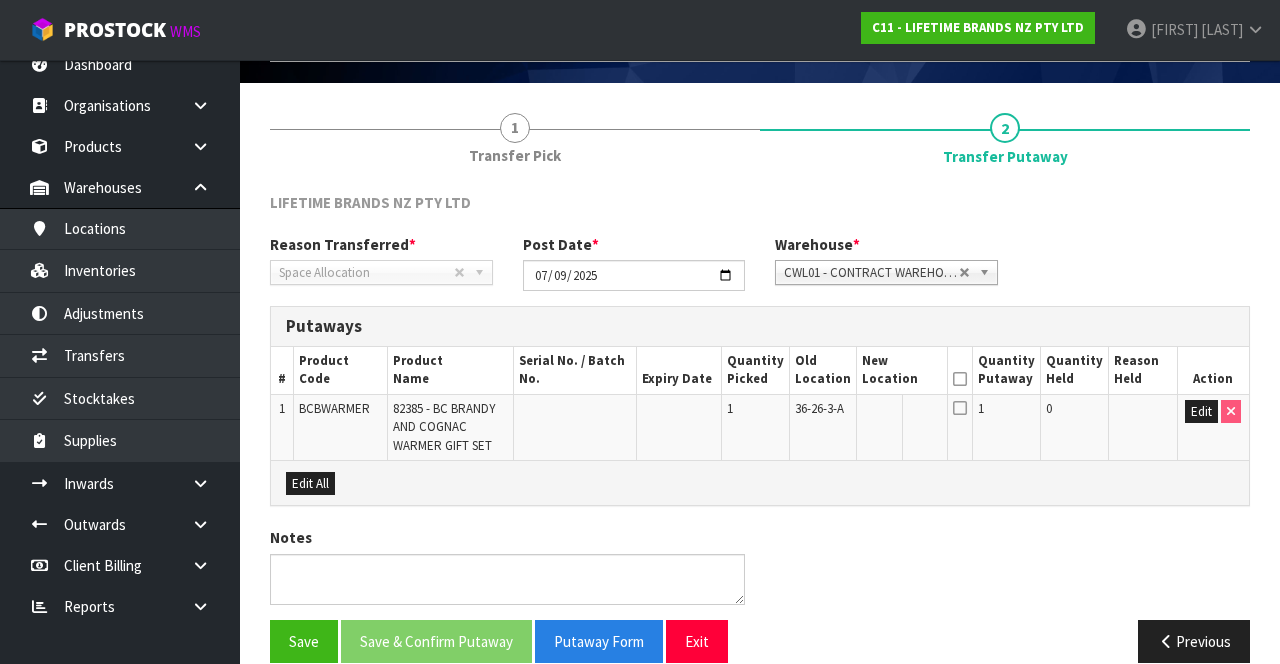scroll, scrollTop: 144, scrollLeft: 0, axis: vertical 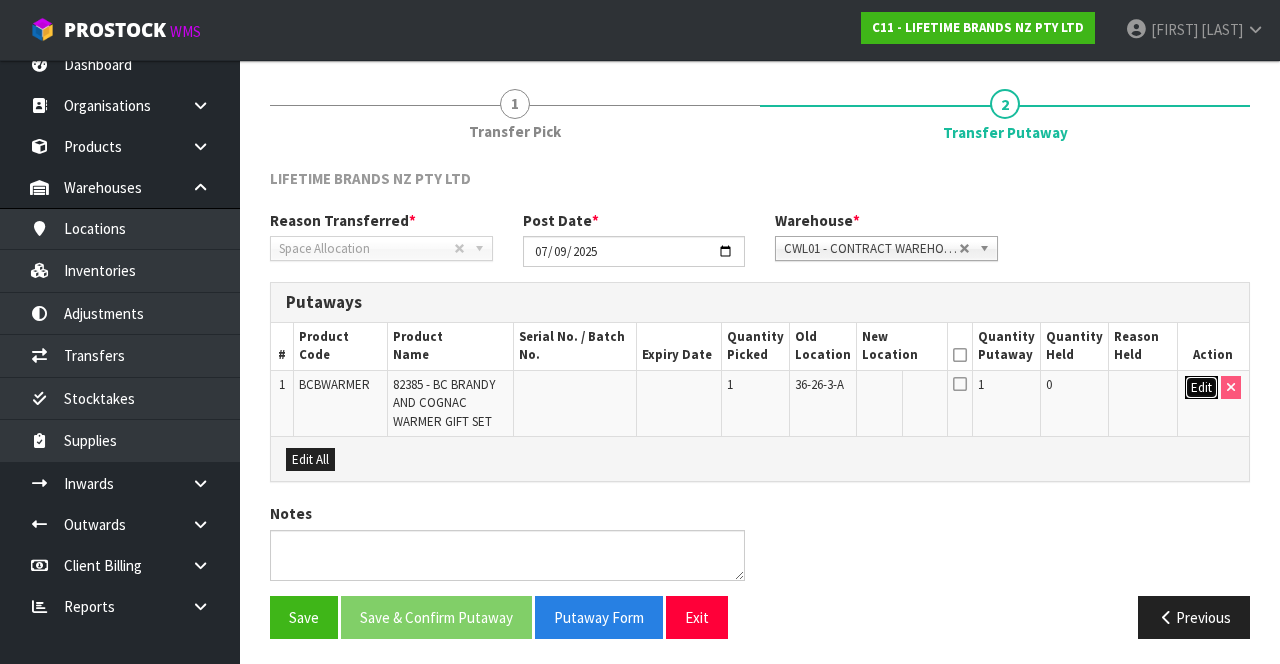 click on "Edit" at bounding box center [1201, 388] 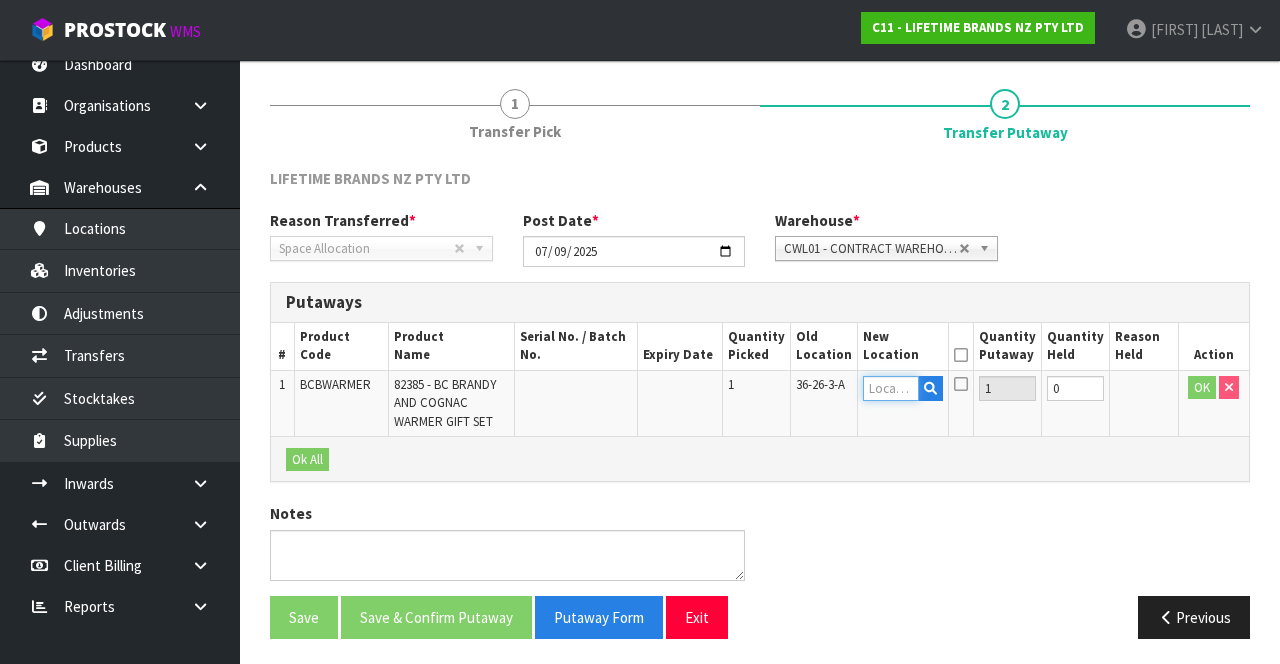 click at bounding box center [890, 388] 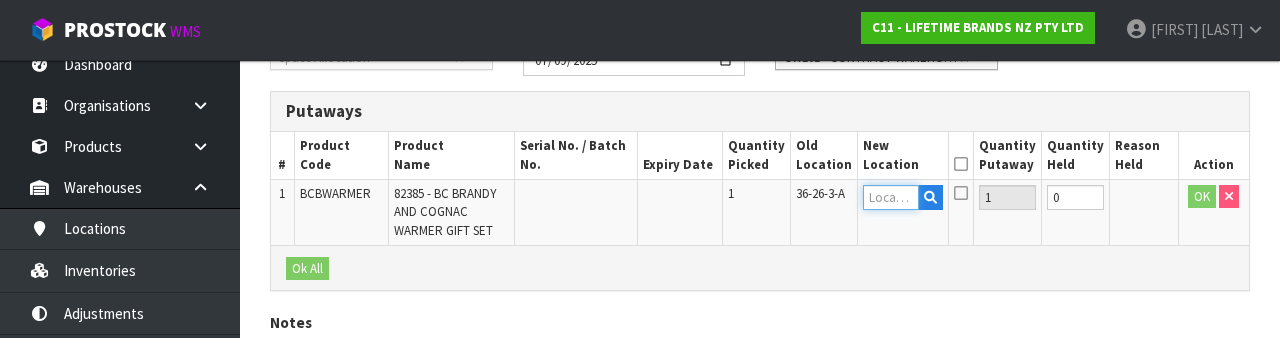 scroll, scrollTop: 350, scrollLeft: 0, axis: vertical 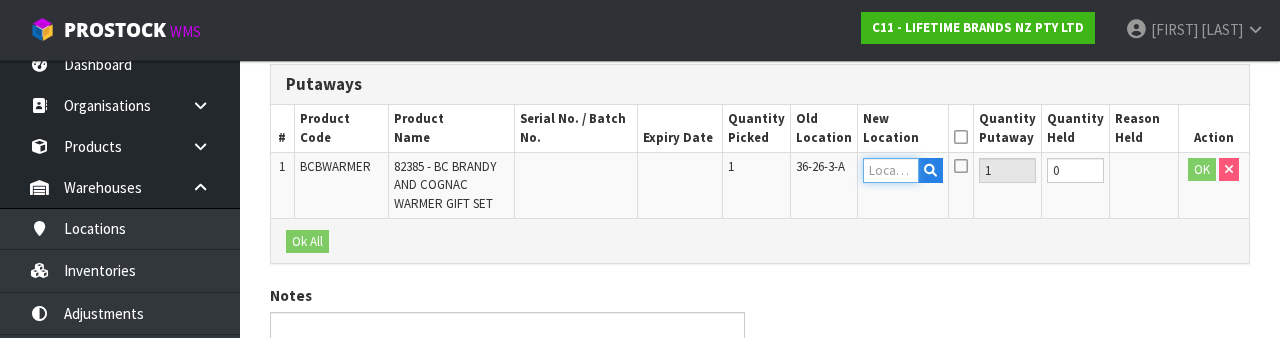 type on "[NUMBER]" 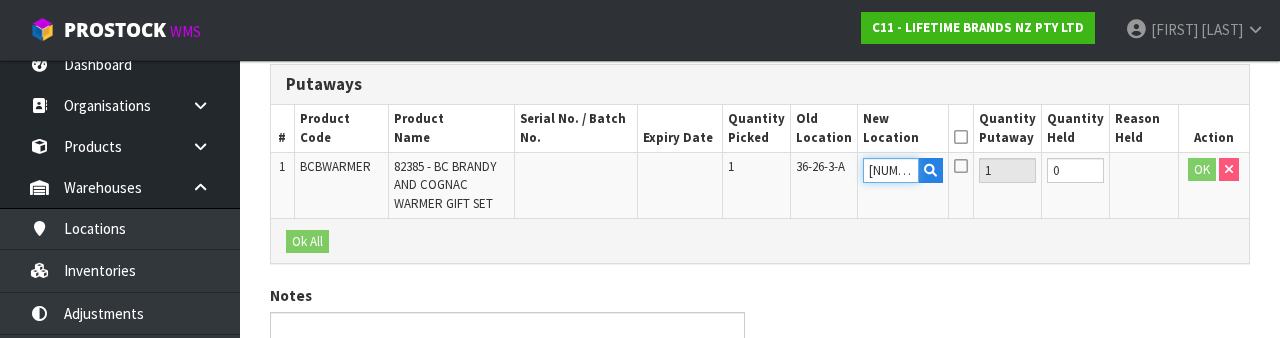 scroll, scrollTop: 0, scrollLeft: 4, axis: horizontal 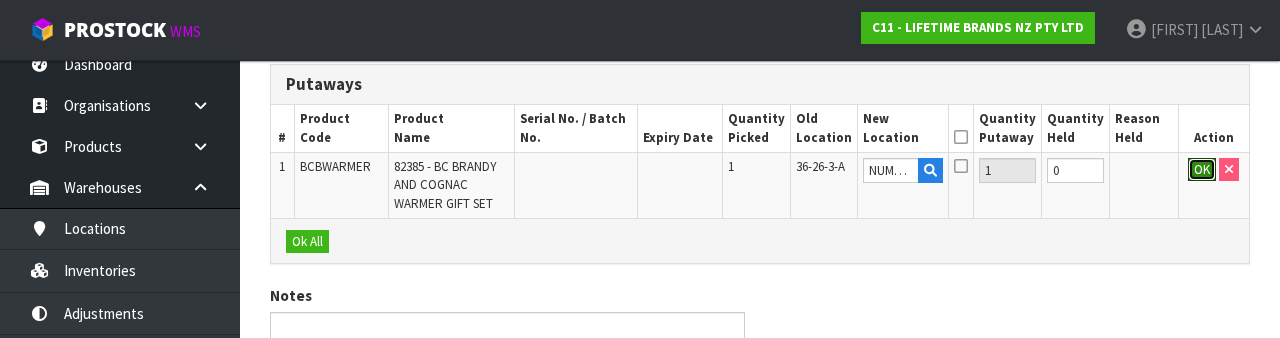 click on "OK" at bounding box center [1202, 170] 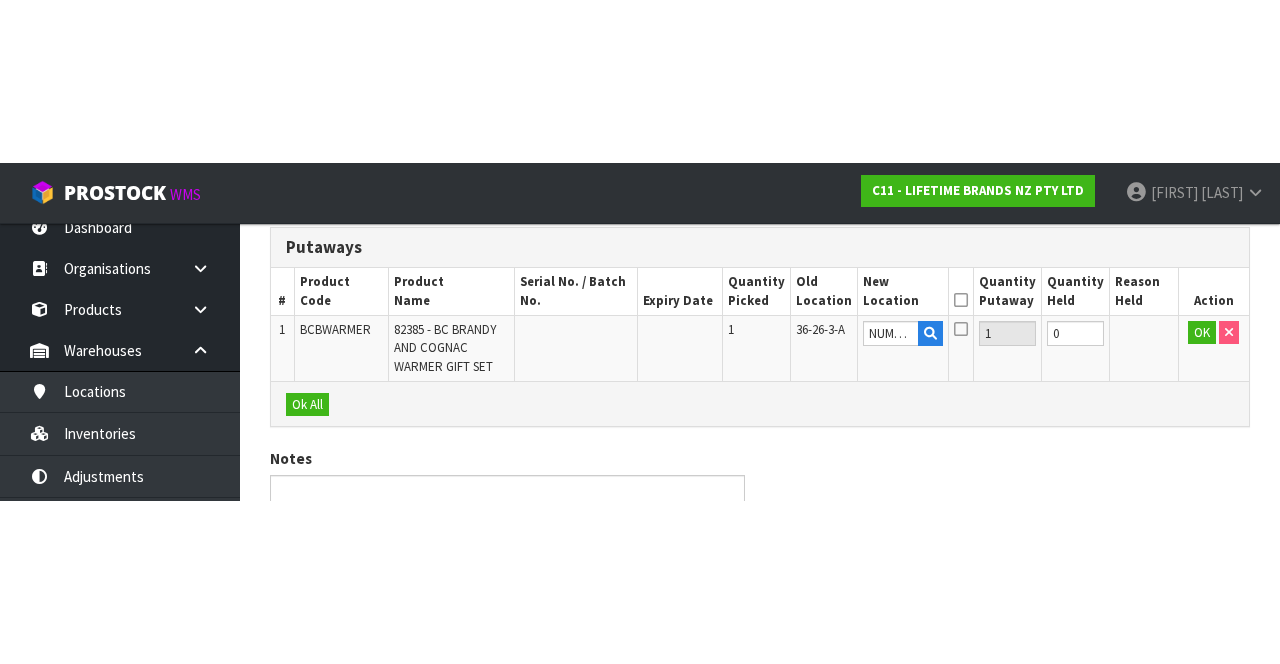 scroll, scrollTop: 144, scrollLeft: 0, axis: vertical 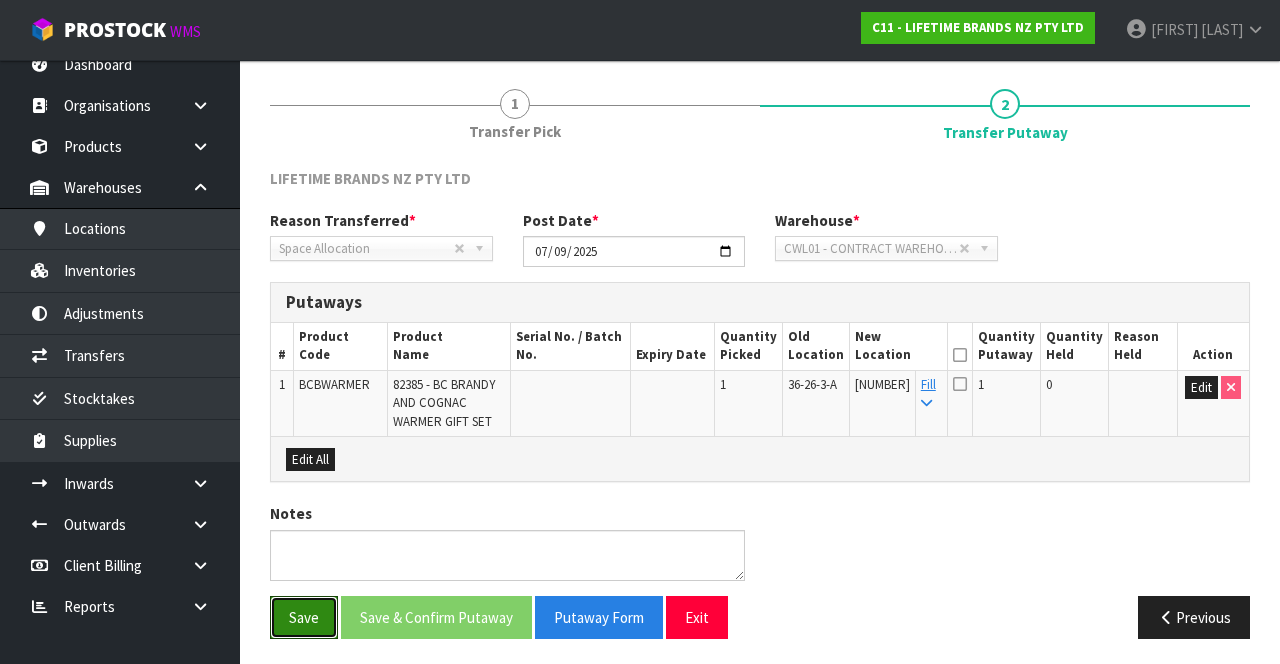 click on "Save" at bounding box center [304, 617] 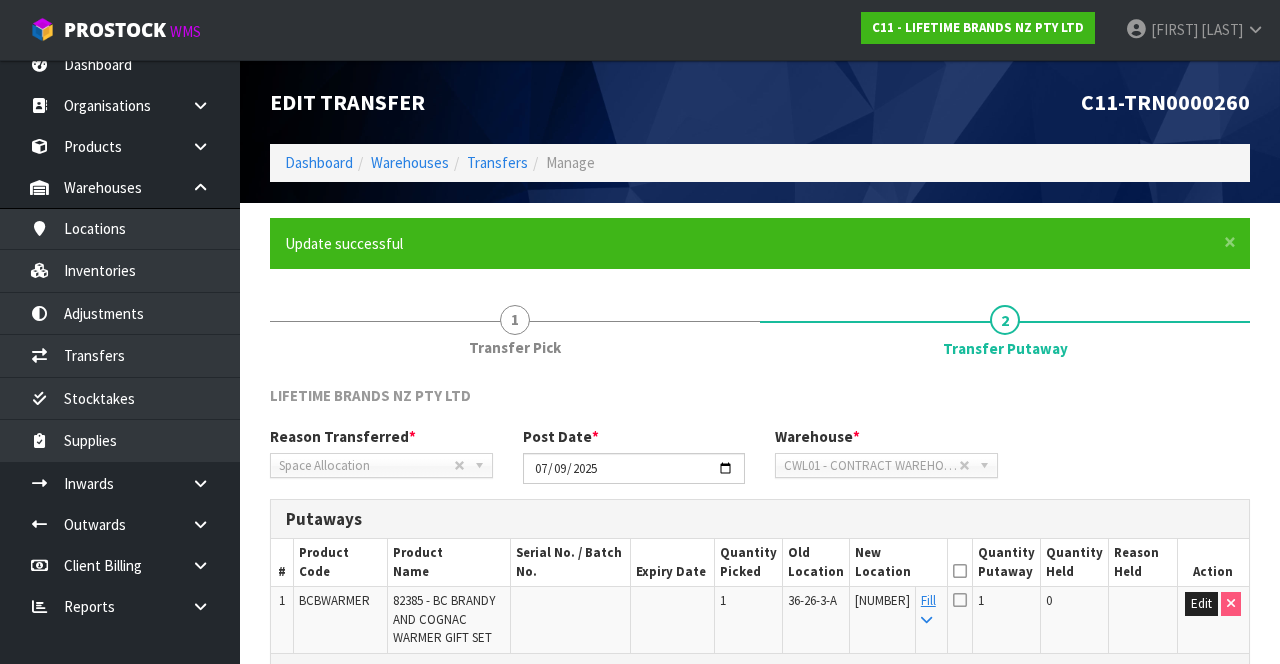 scroll, scrollTop: 217, scrollLeft: 0, axis: vertical 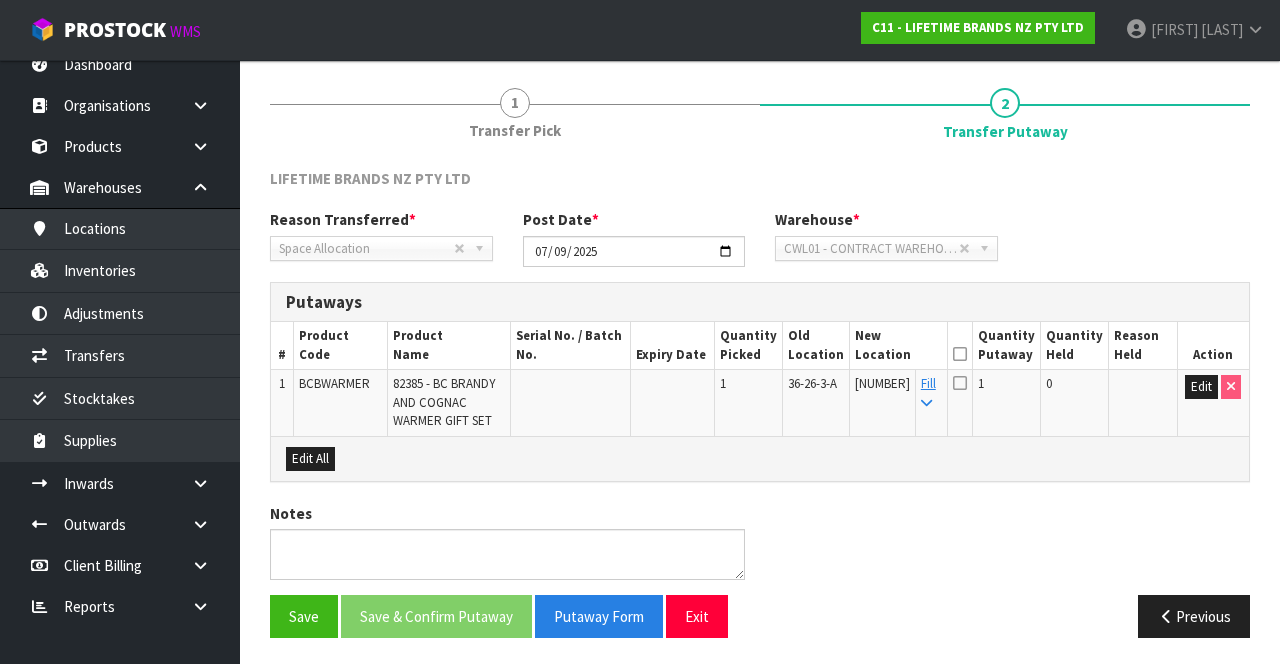 click at bounding box center (960, 354) 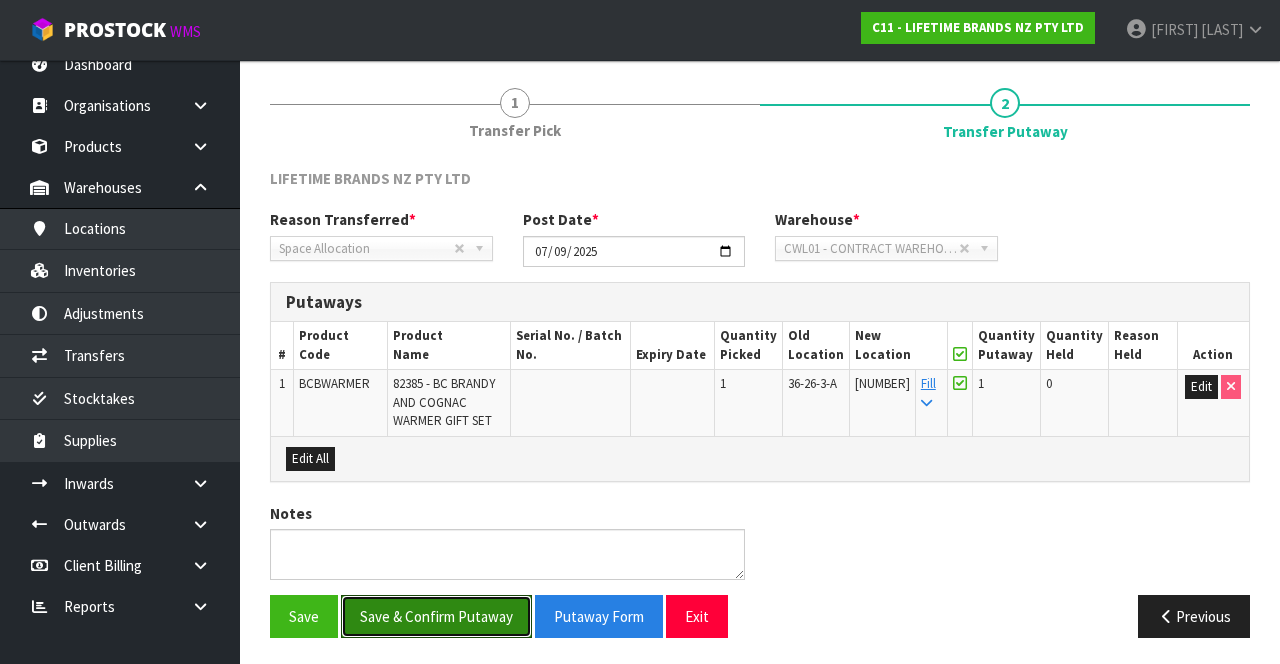 click on "Save & Confirm Putaway" at bounding box center [436, 616] 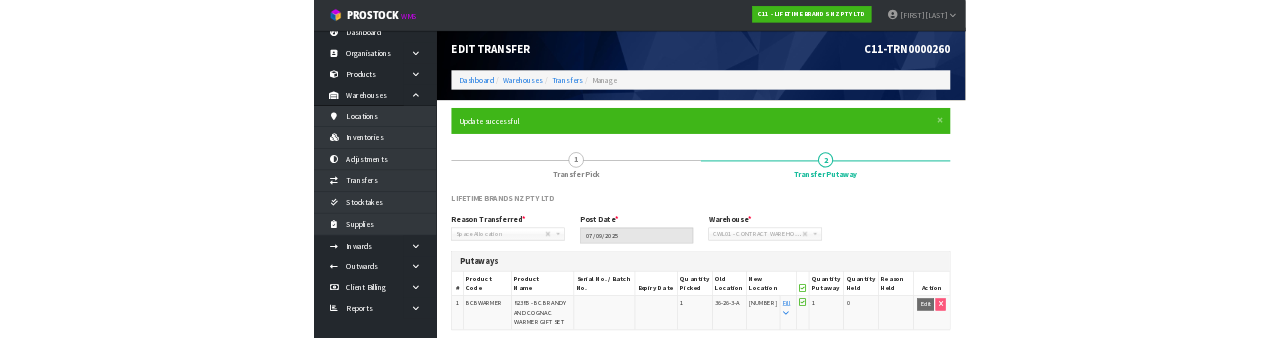 scroll, scrollTop: 0, scrollLeft: 0, axis: both 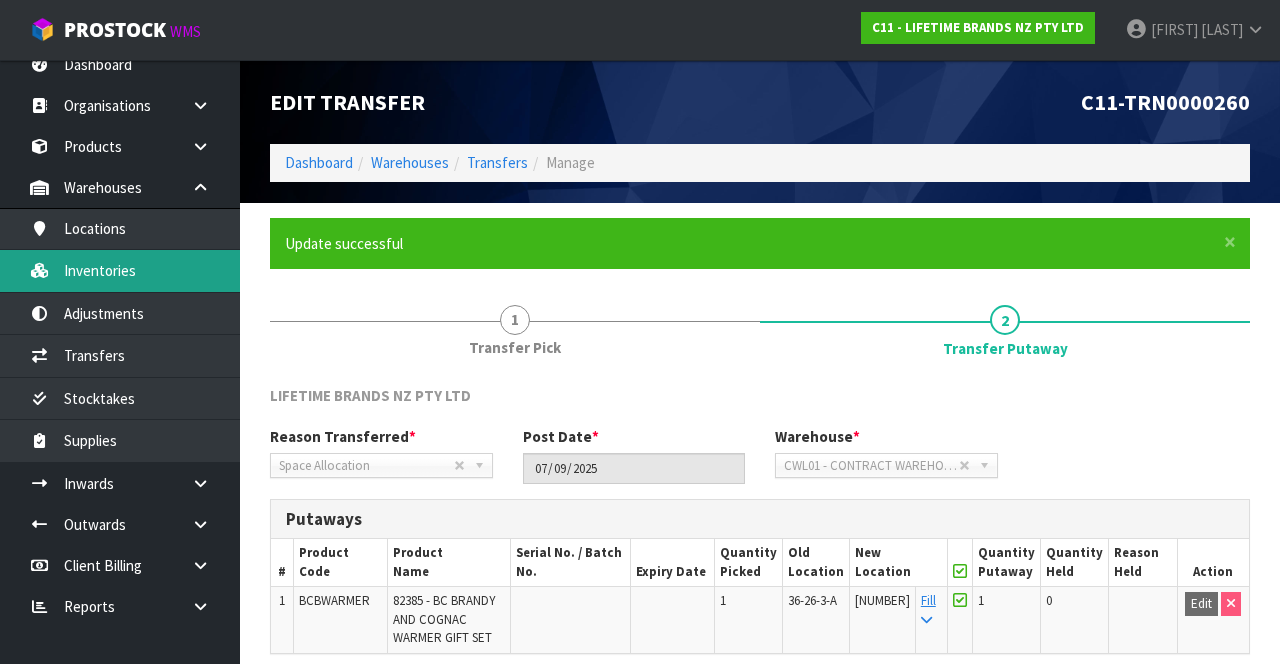 click on "Inventories" at bounding box center [120, 270] 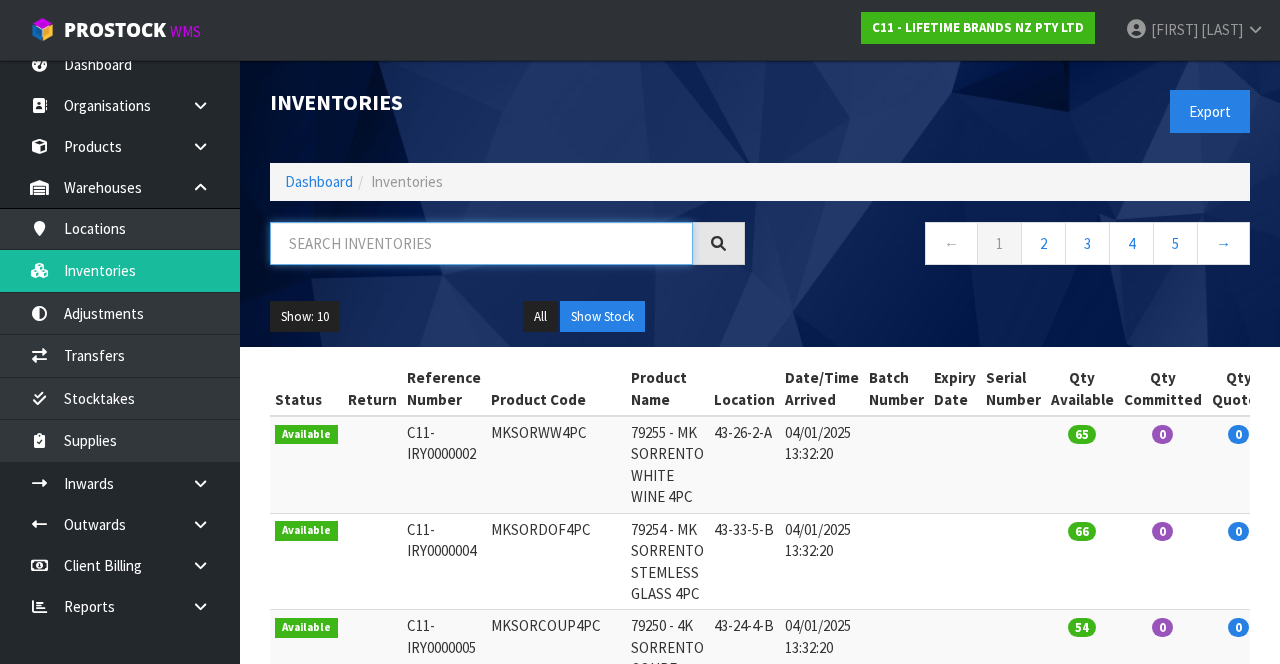 click at bounding box center [481, 243] 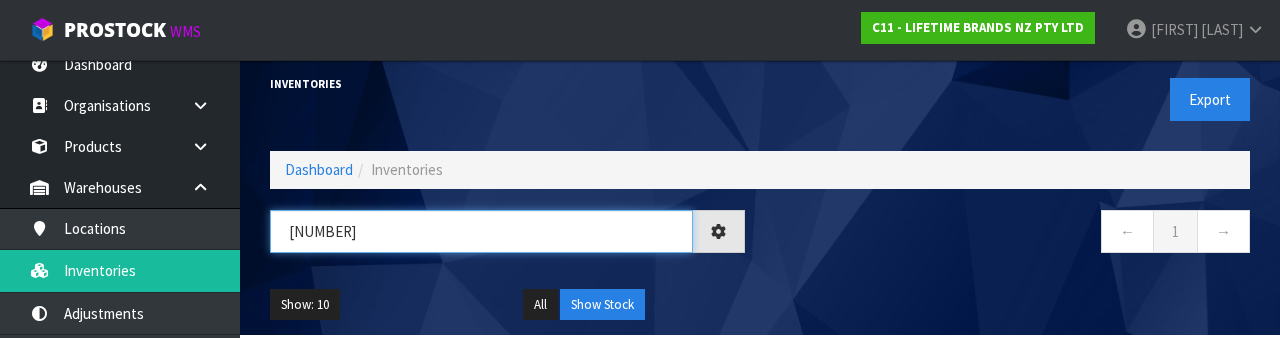 scroll, scrollTop: 0, scrollLeft: 0, axis: both 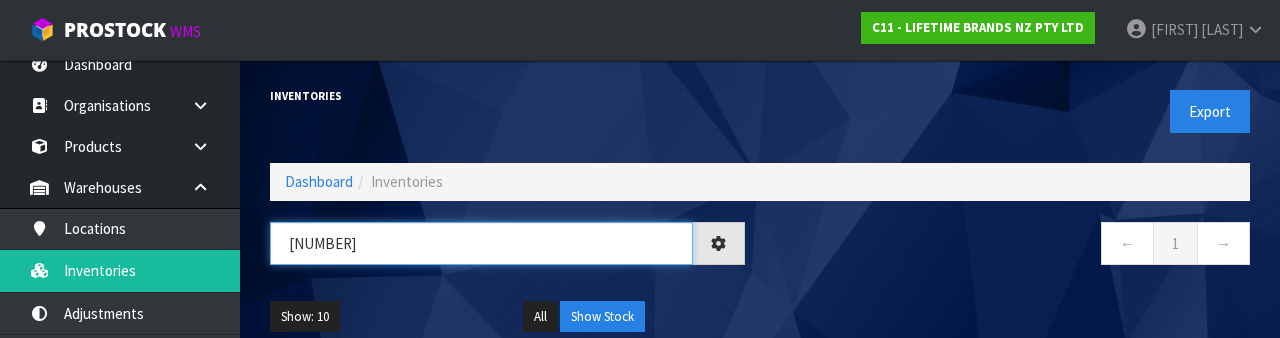 click on "[NUMBER]" at bounding box center (481, 243) 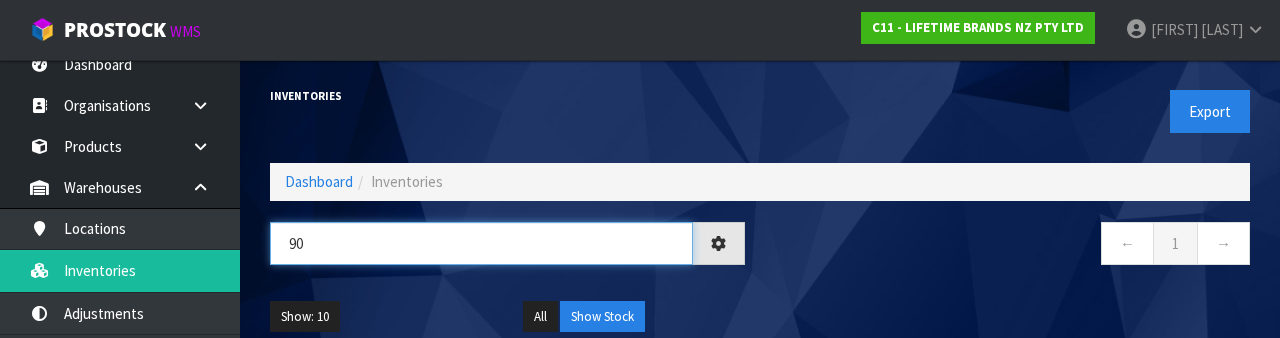 type on "9" 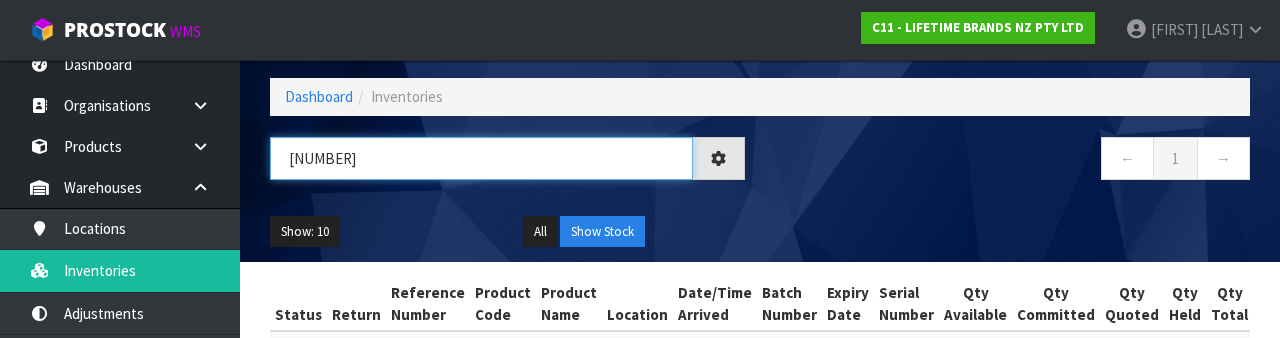 scroll, scrollTop: 67, scrollLeft: 0, axis: vertical 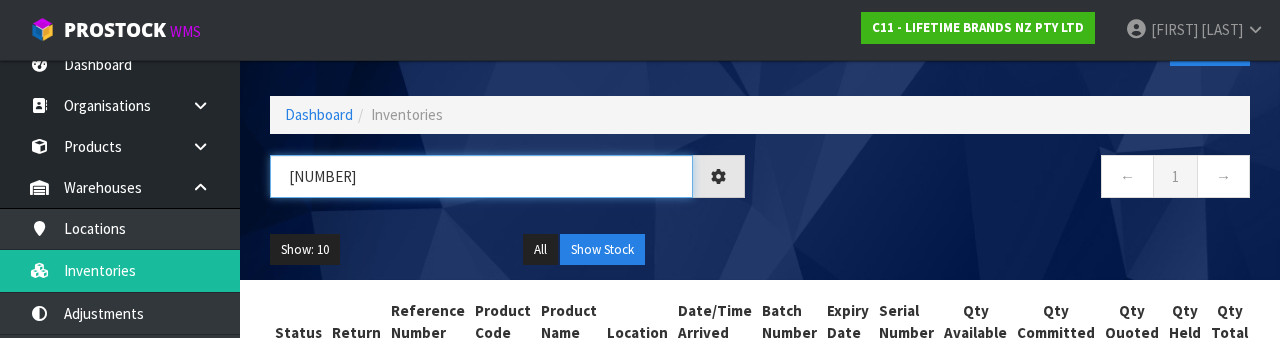 click on "[NUMBER]" at bounding box center [481, 176] 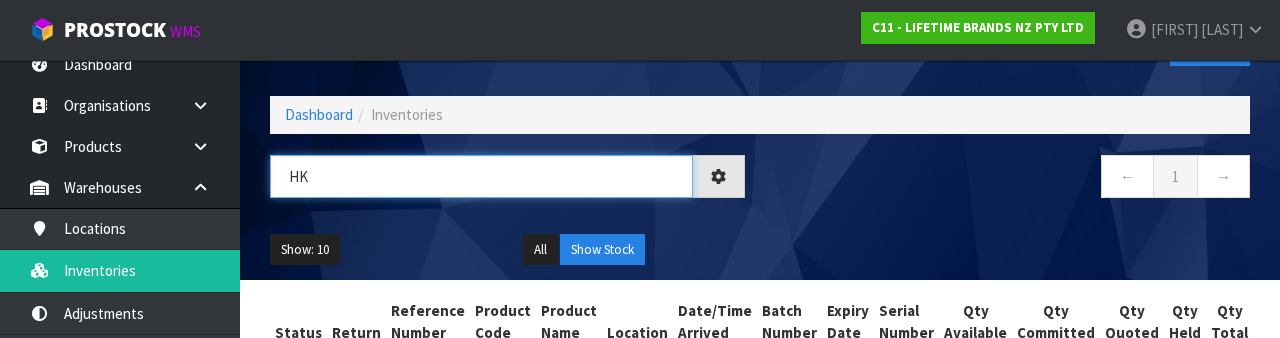 type on "H" 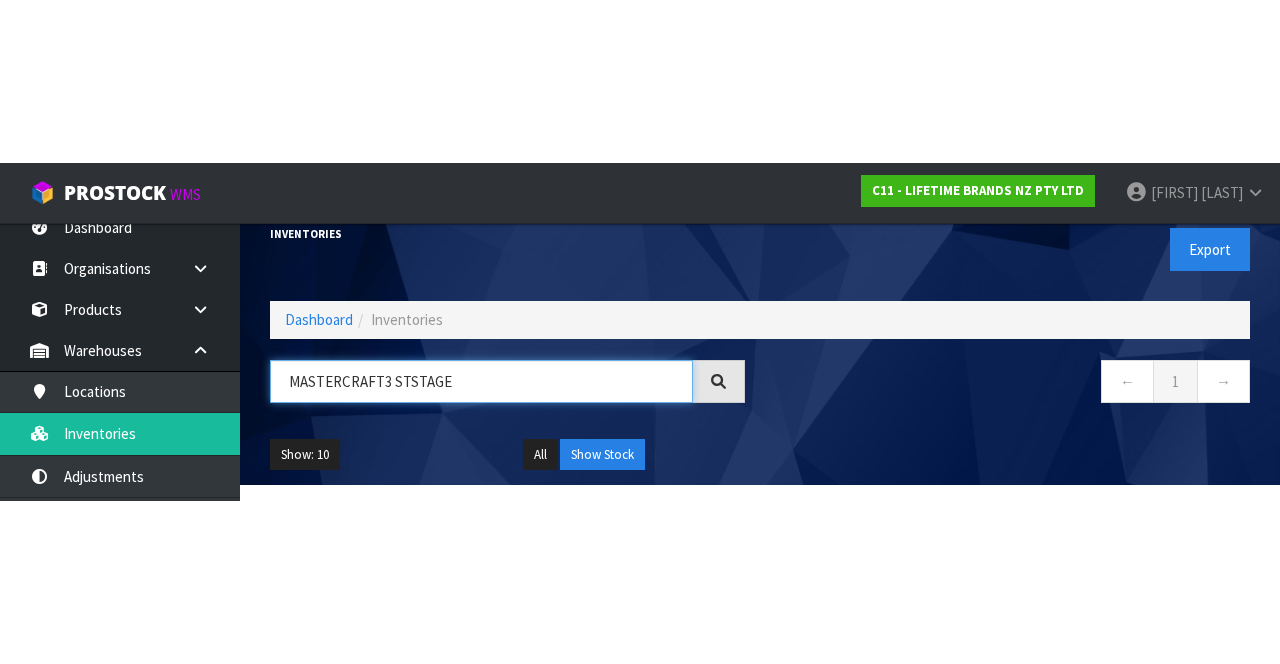 scroll, scrollTop: 19, scrollLeft: 0, axis: vertical 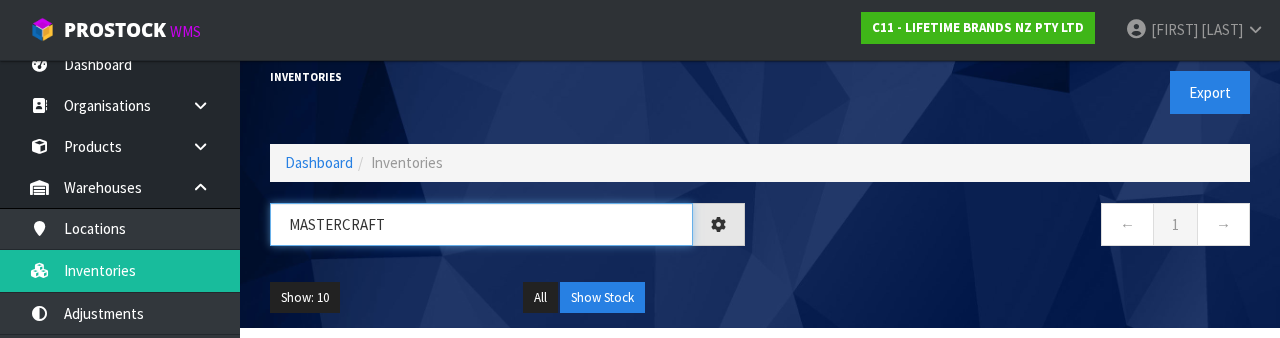 type on "MASTERCRAF" 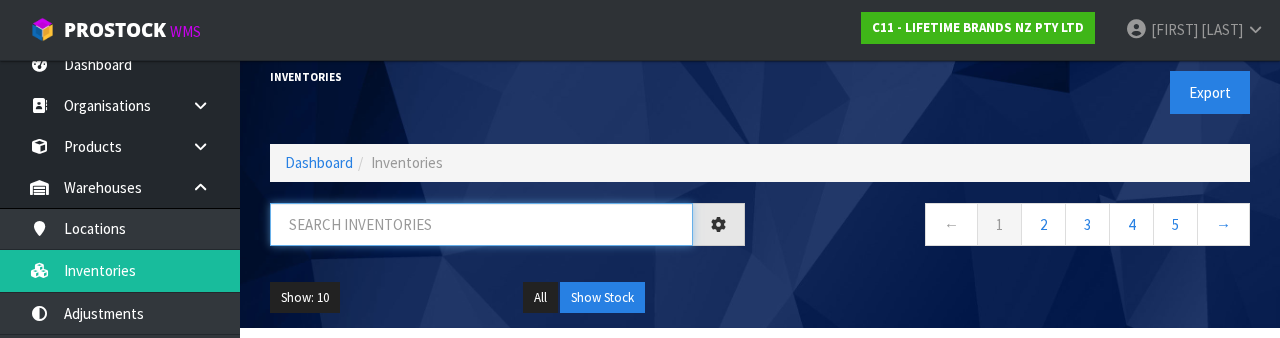 type 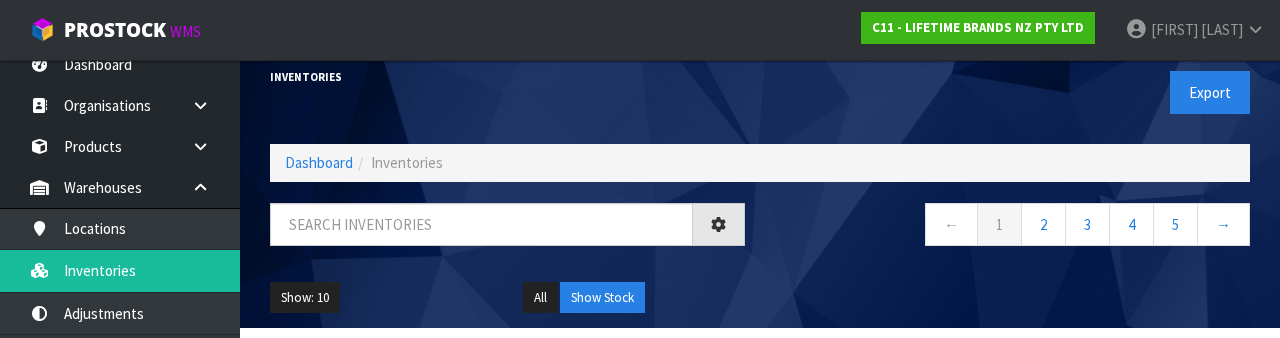 click on "[FIRST] [LAST]" at bounding box center [1195, 30] 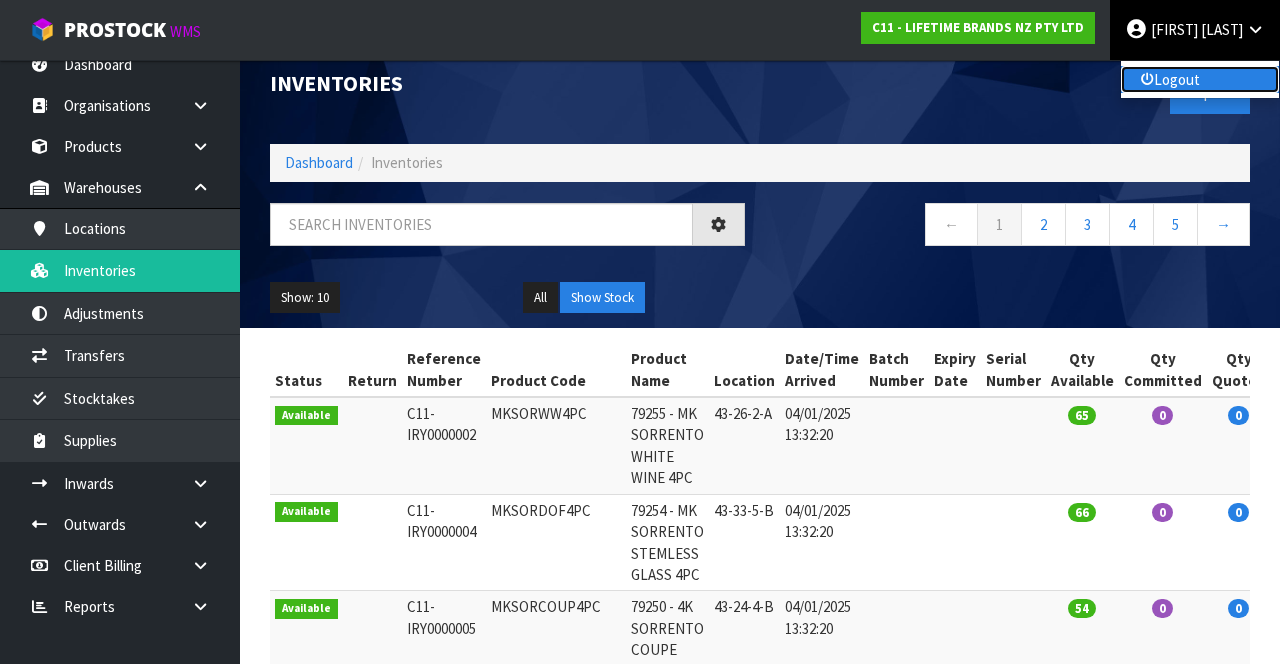 click on "Logout" at bounding box center (1200, 79) 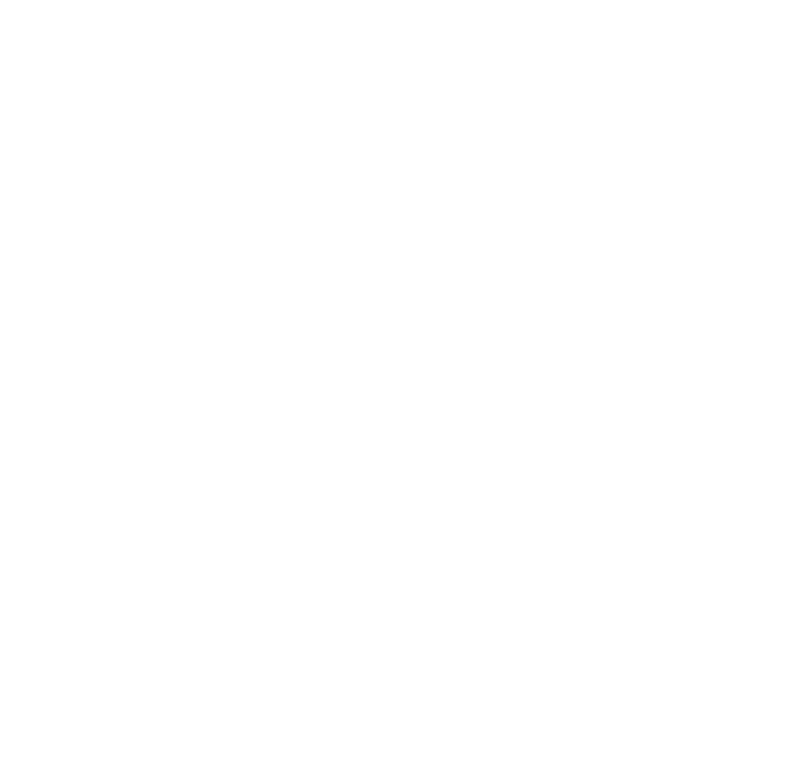 scroll, scrollTop: 0, scrollLeft: 0, axis: both 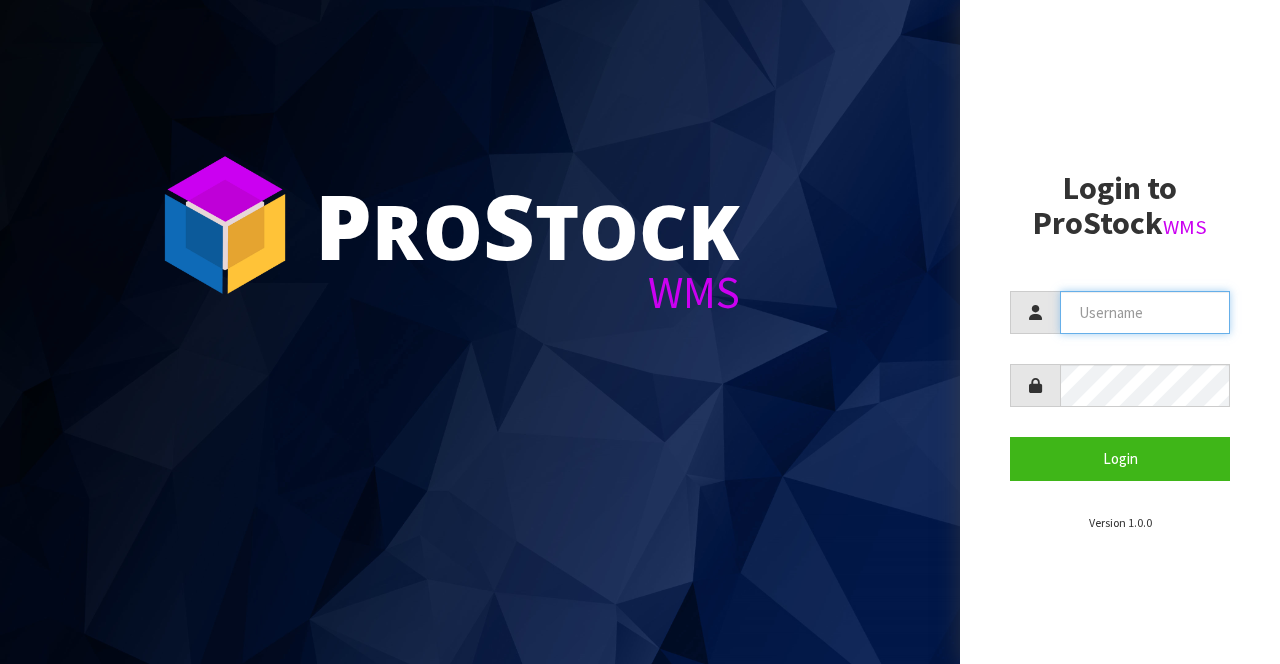click at bounding box center [1145, 312] 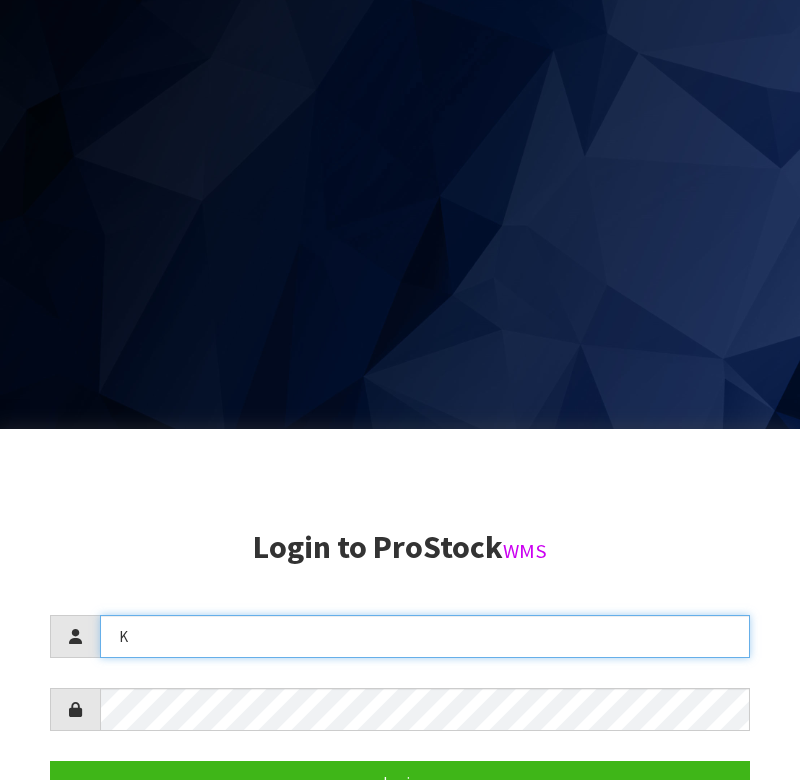 scroll, scrollTop: 349, scrollLeft: 0, axis: vertical 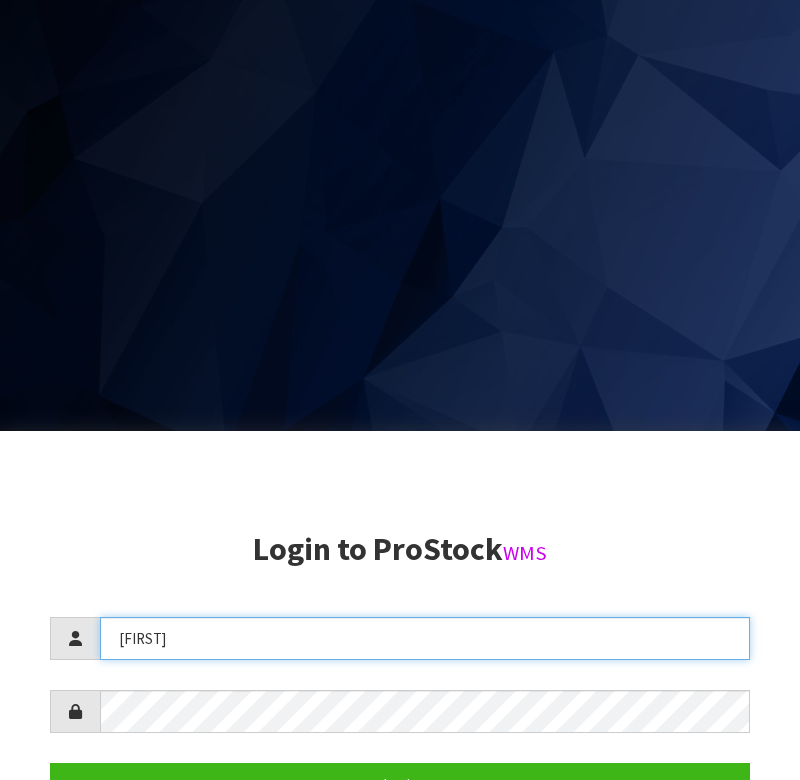 type on "[FIRST]" 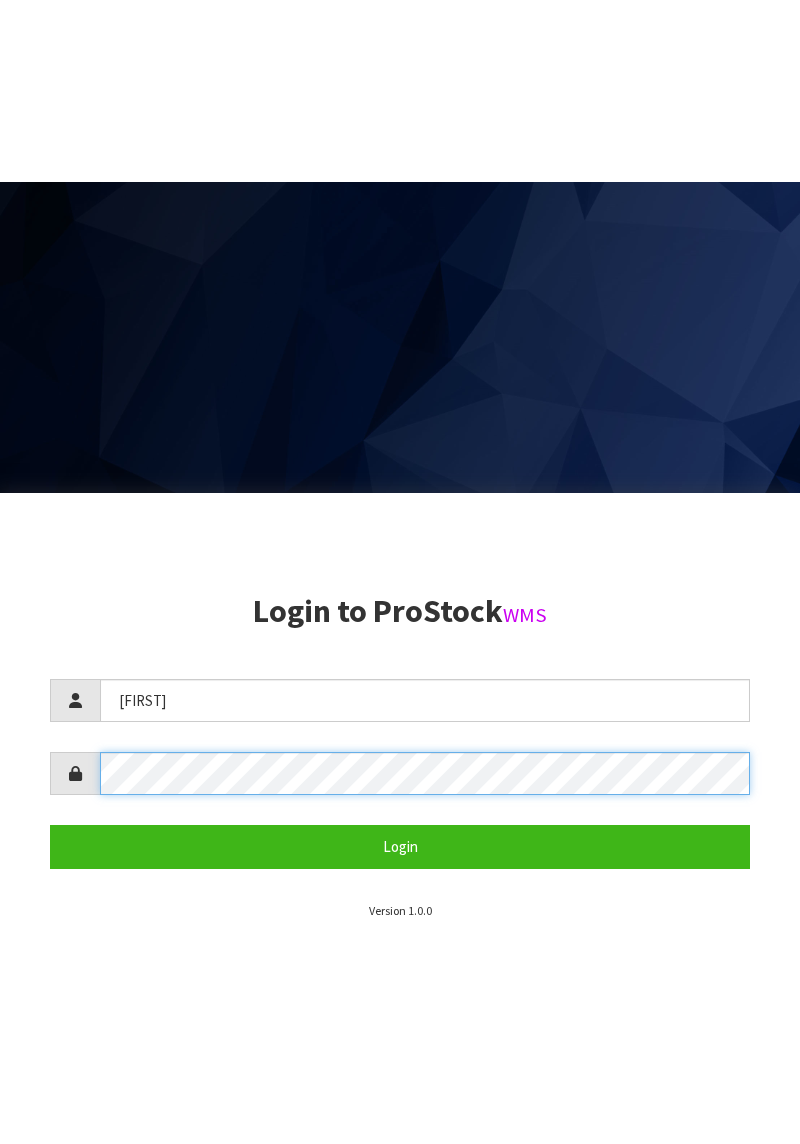 scroll, scrollTop: 528, scrollLeft: 0, axis: vertical 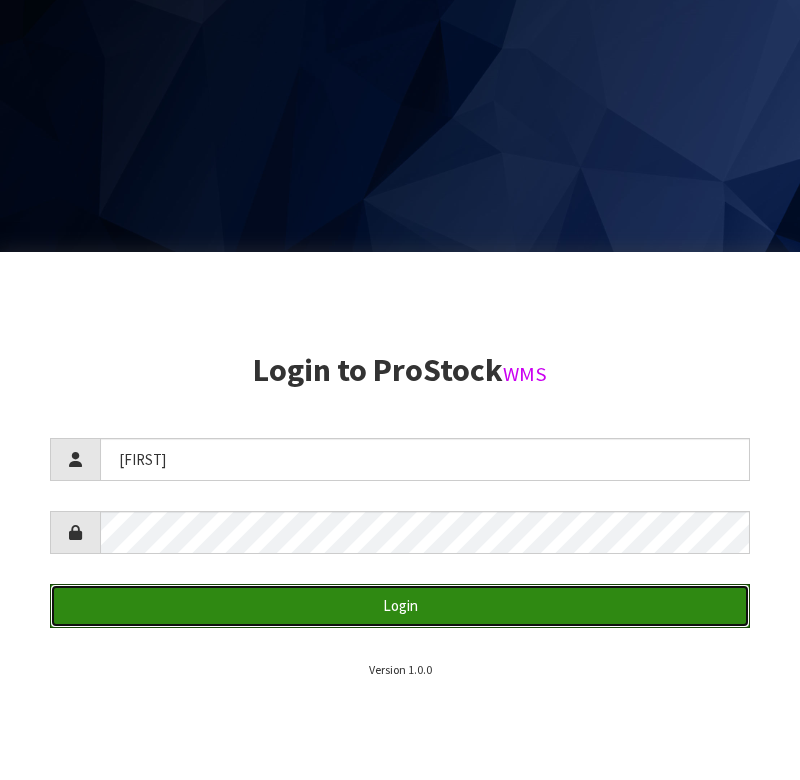 click on "Login" at bounding box center [400, 605] 